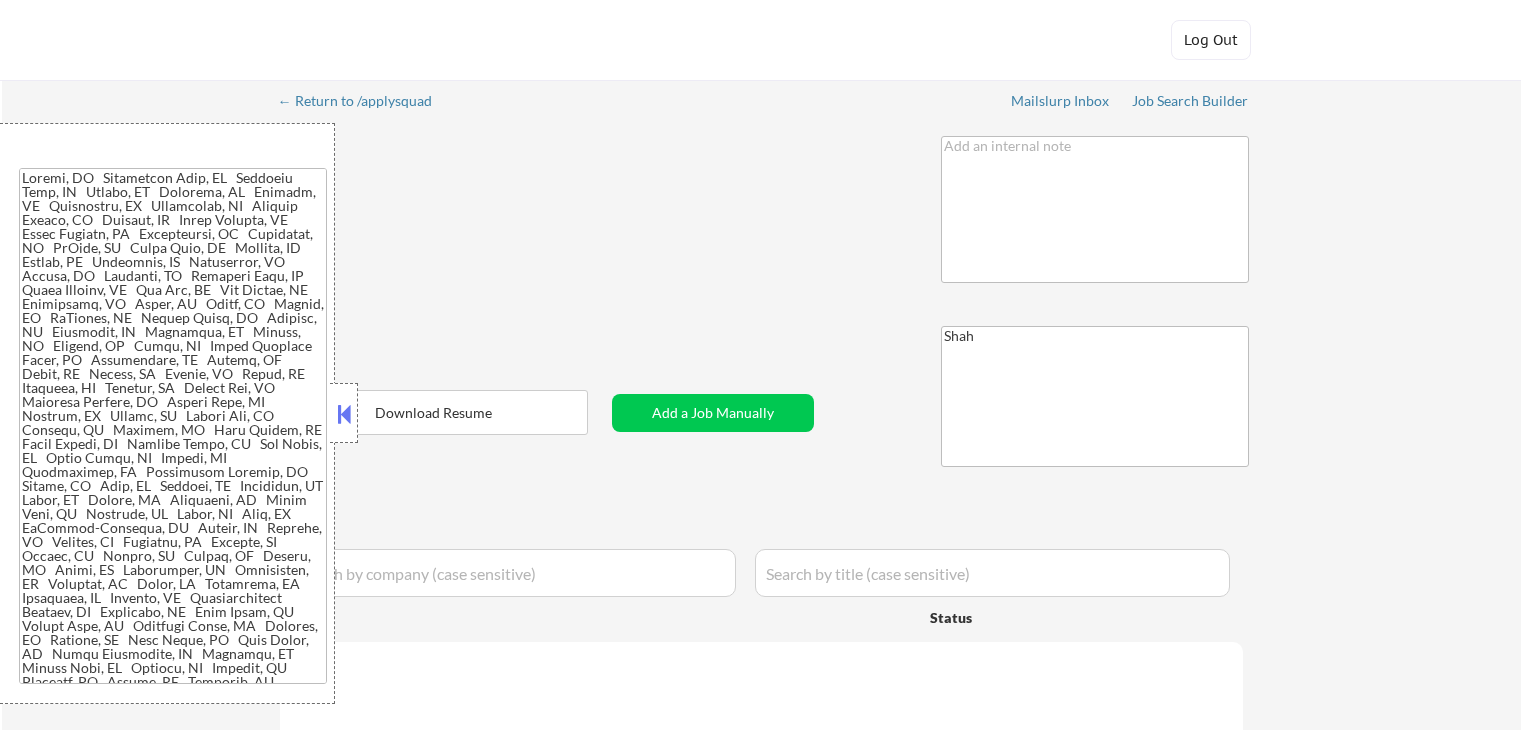 select on ""applied"" 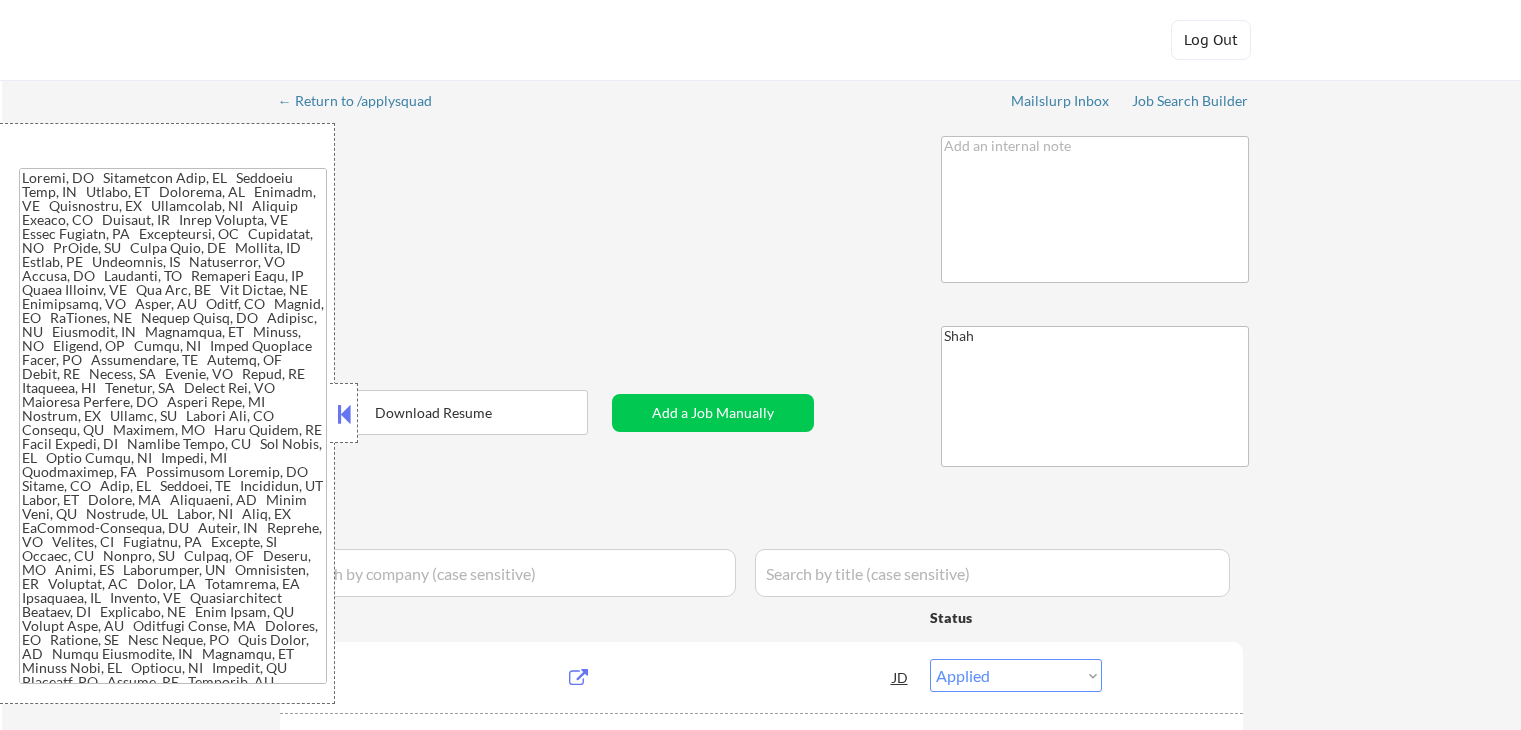 select on ""pending"" 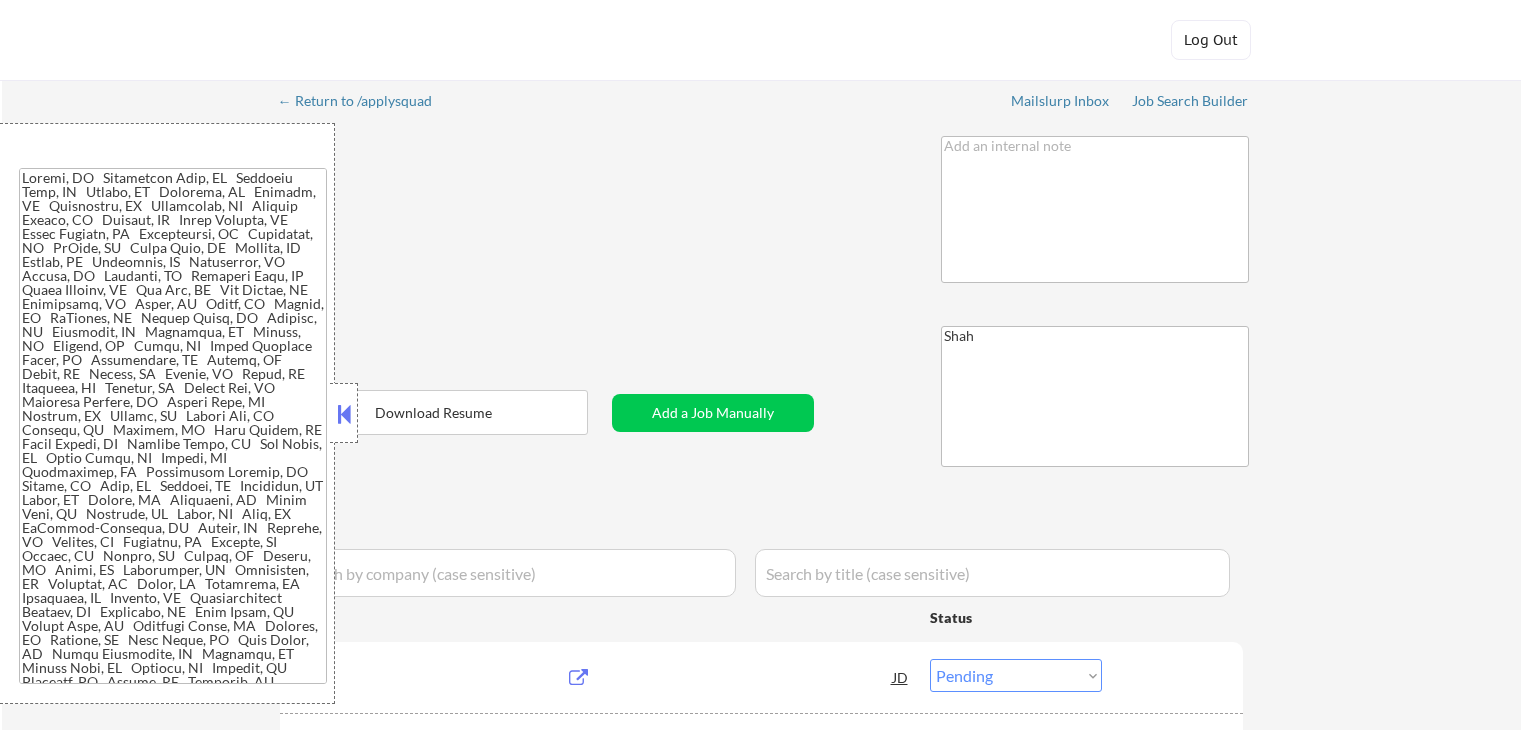 select on ""pending"" 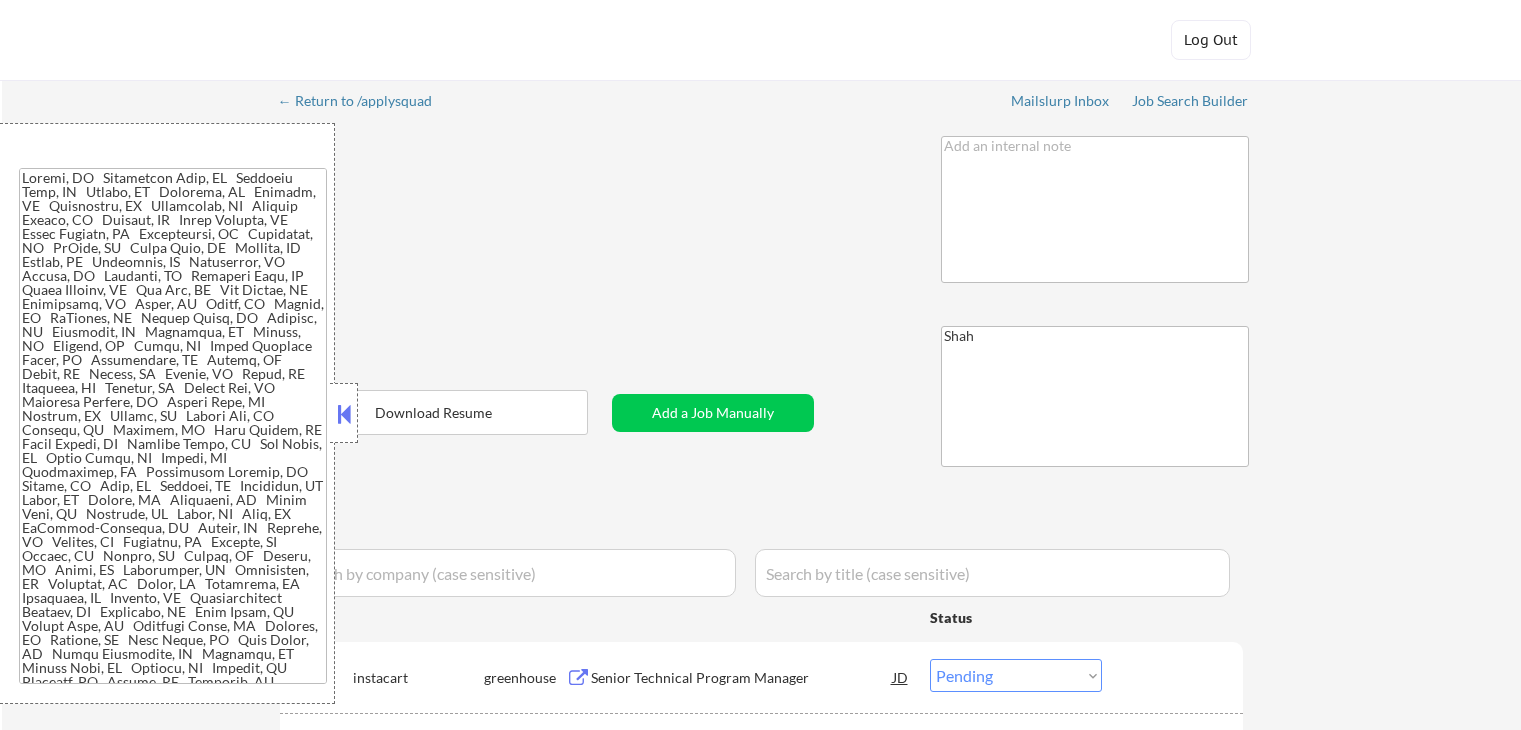 scroll, scrollTop: 0, scrollLeft: 0, axis: both 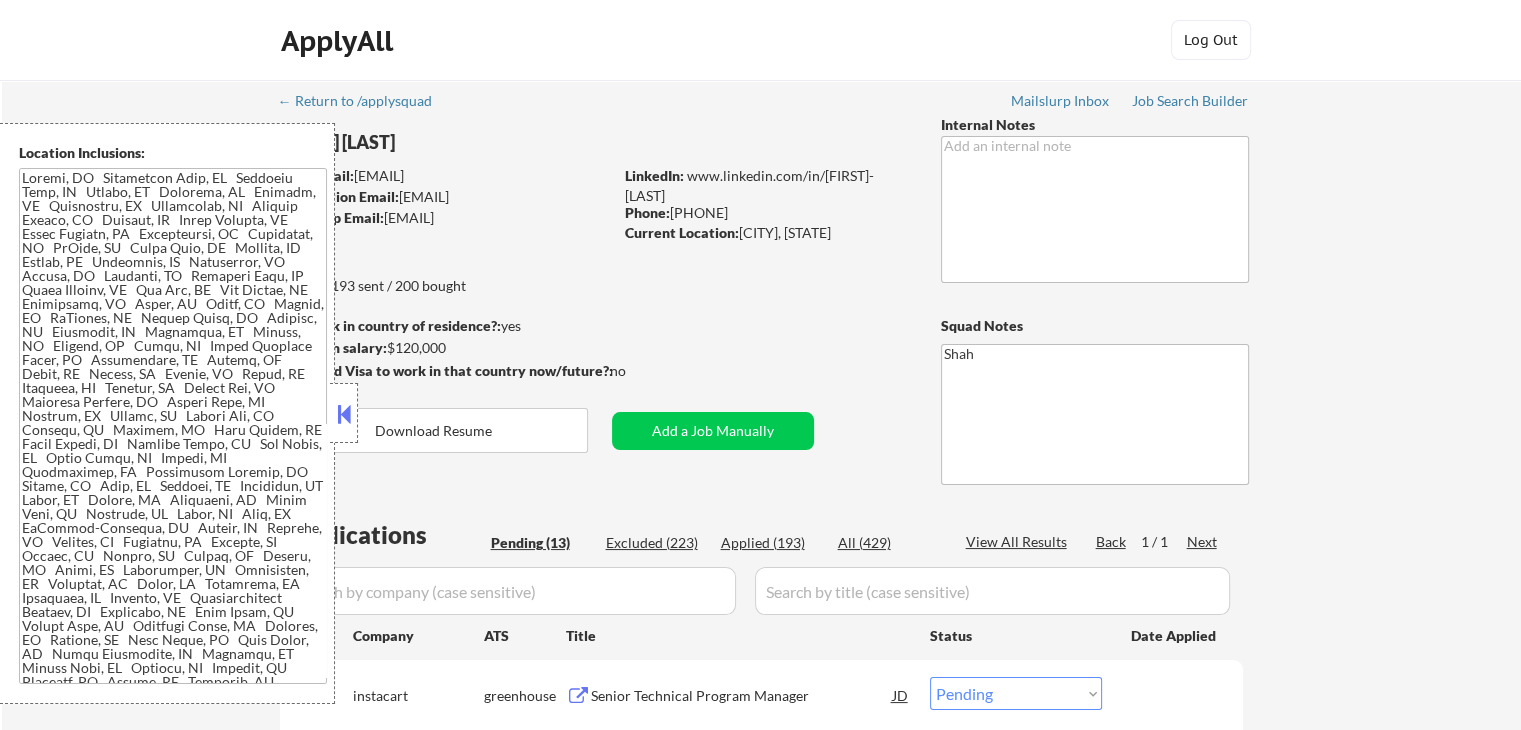 click at bounding box center [344, 414] 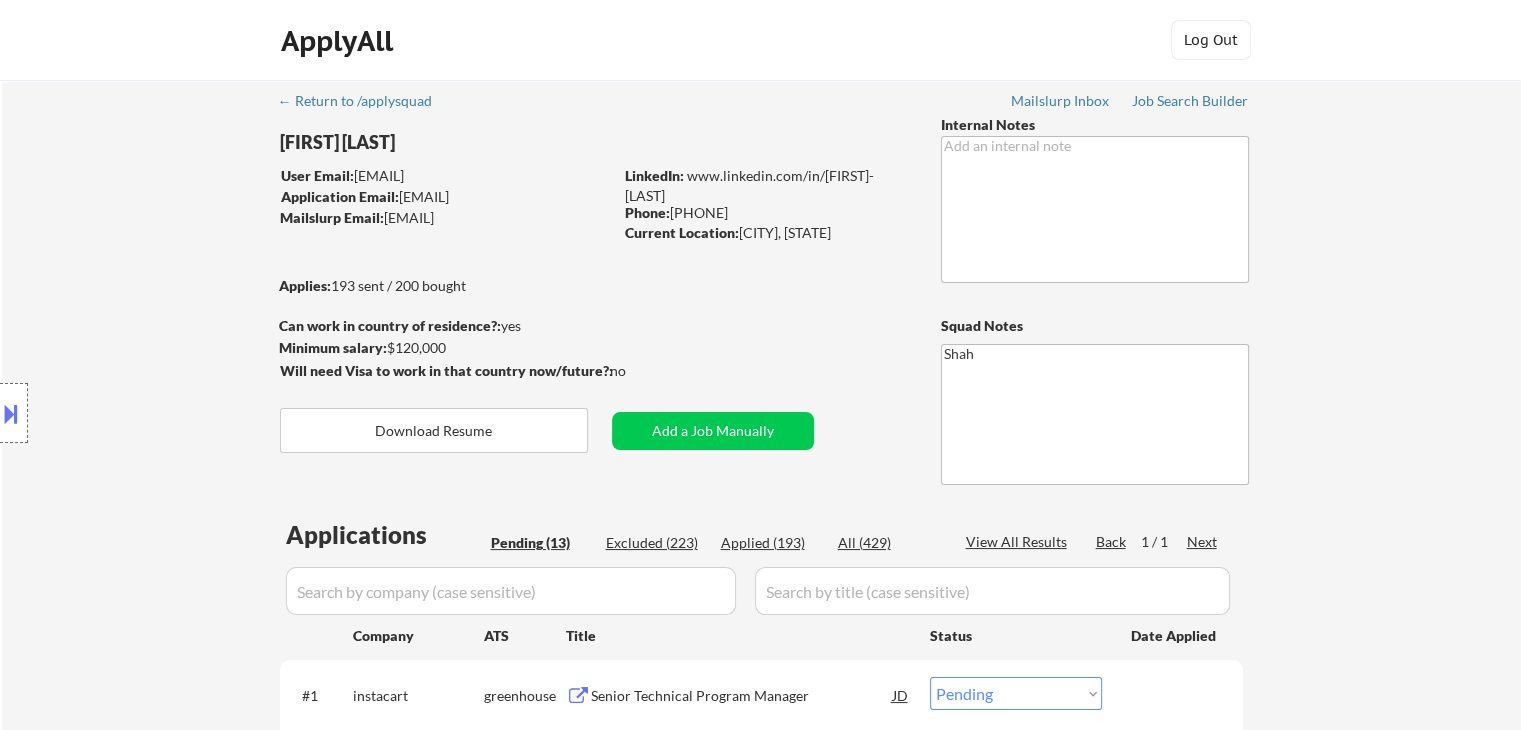 scroll, scrollTop: 300, scrollLeft: 0, axis: vertical 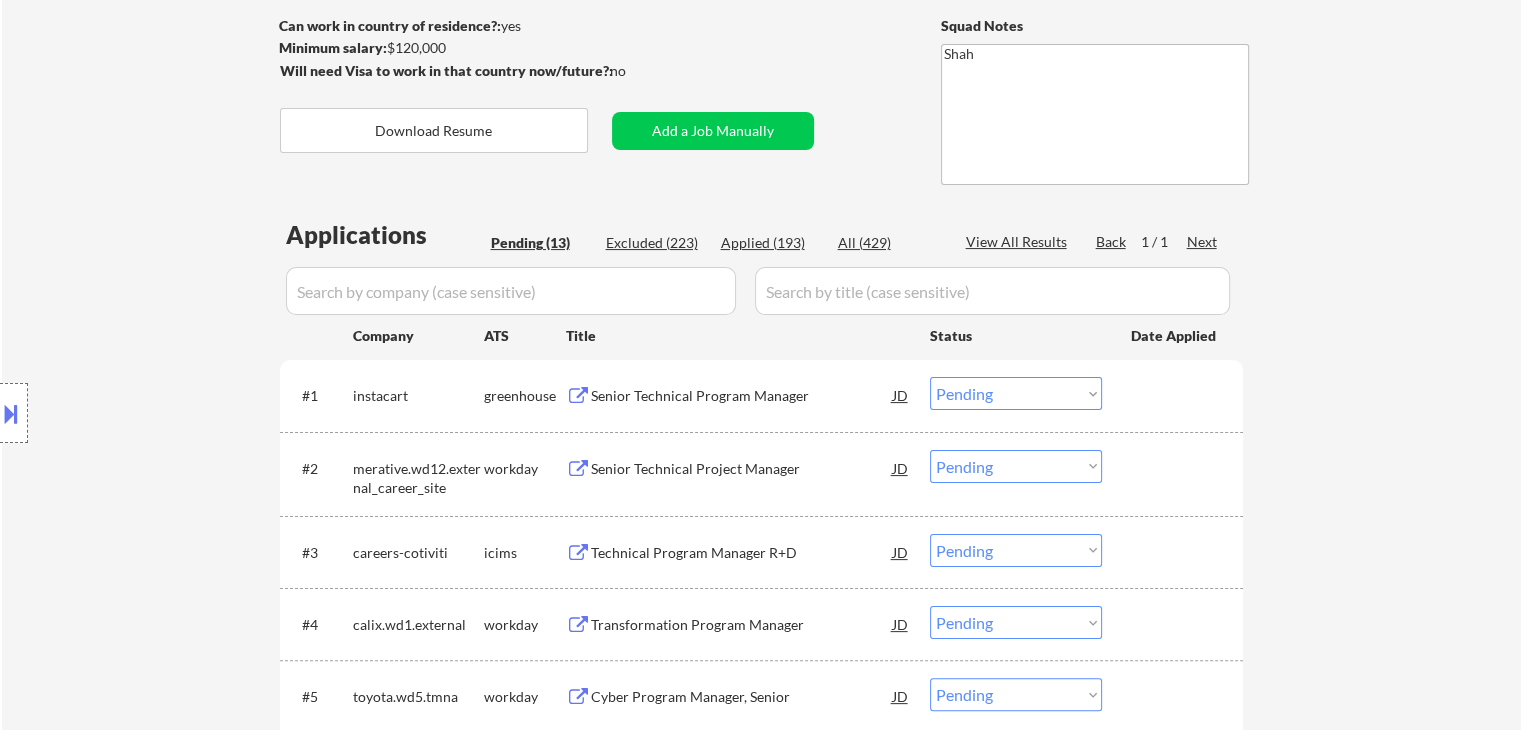 click on "Senior Technical Program Manager" at bounding box center (742, 396) 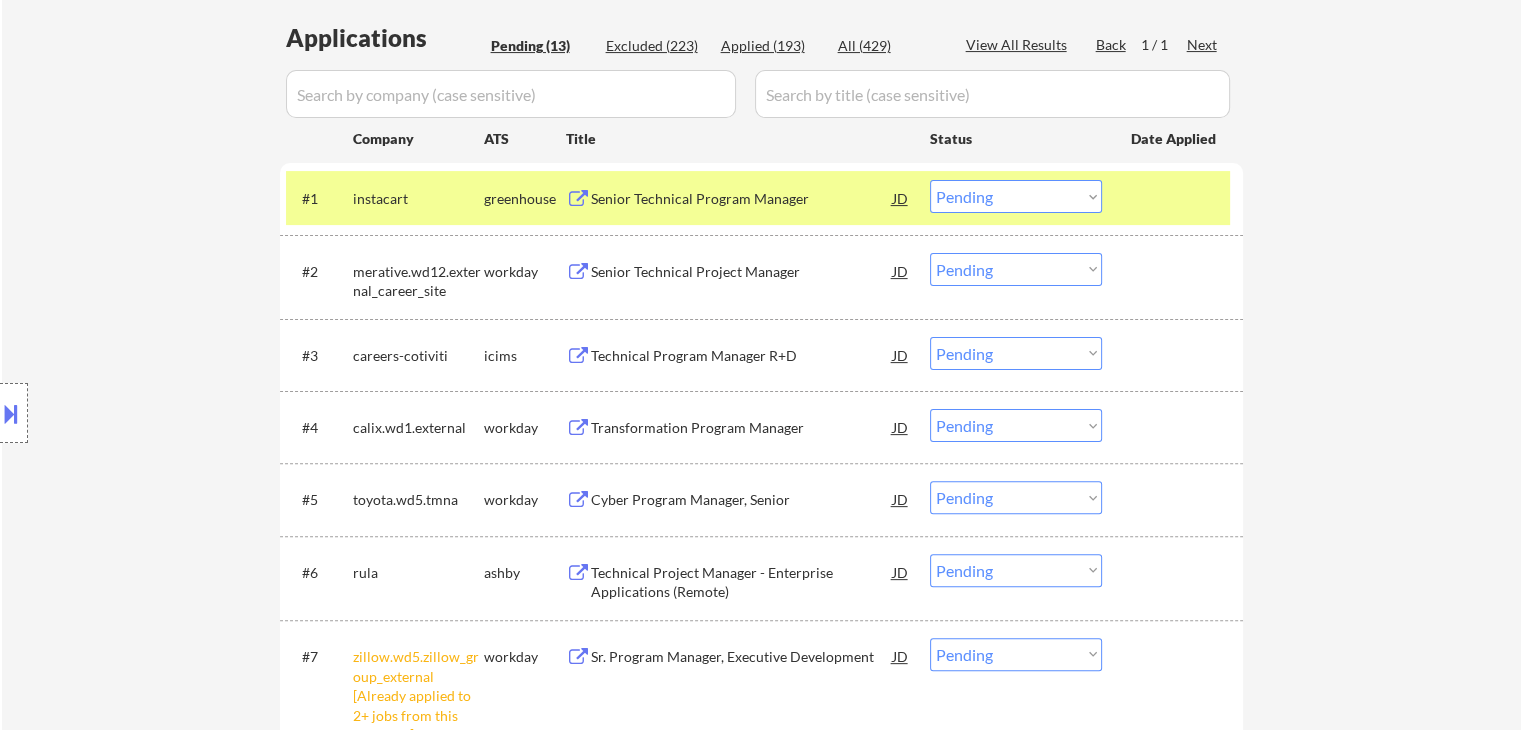 scroll, scrollTop: 500, scrollLeft: 0, axis: vertical 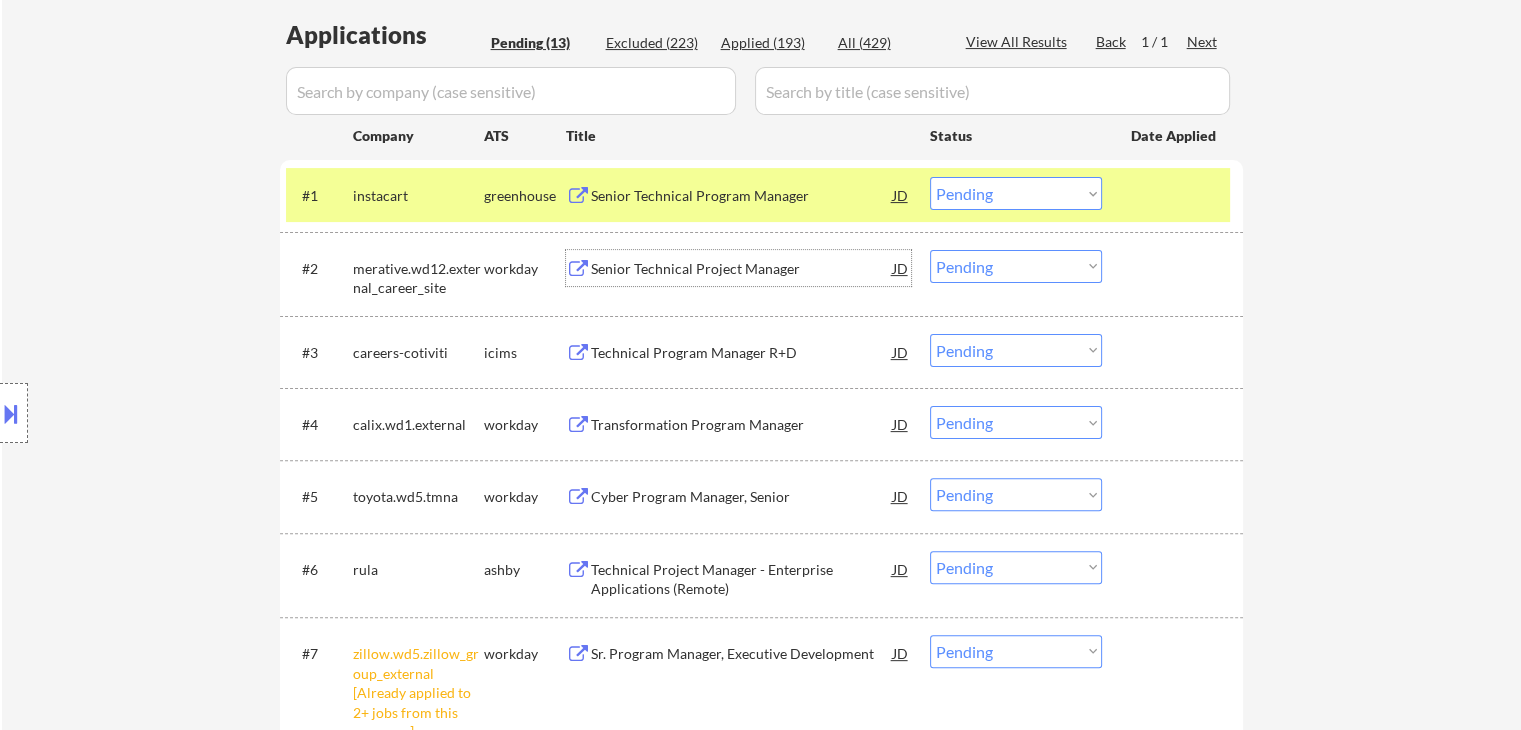 click on "Senior Technical Project Manager" at bounding box center [742, 269] 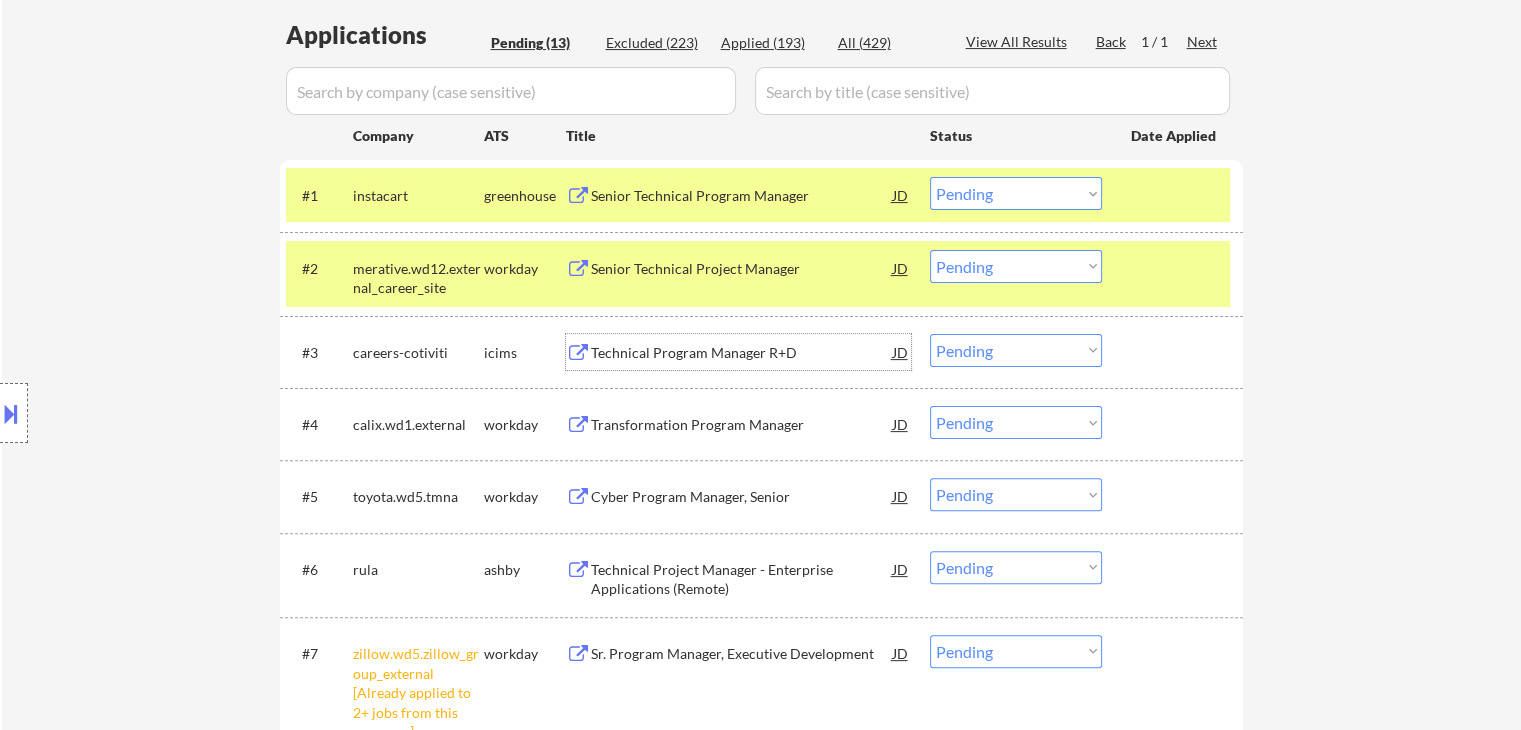 drag, startPoint x: 677, startPoint y: 357, endPoint x: 674, endPoint y: 450, distance: 93.04838 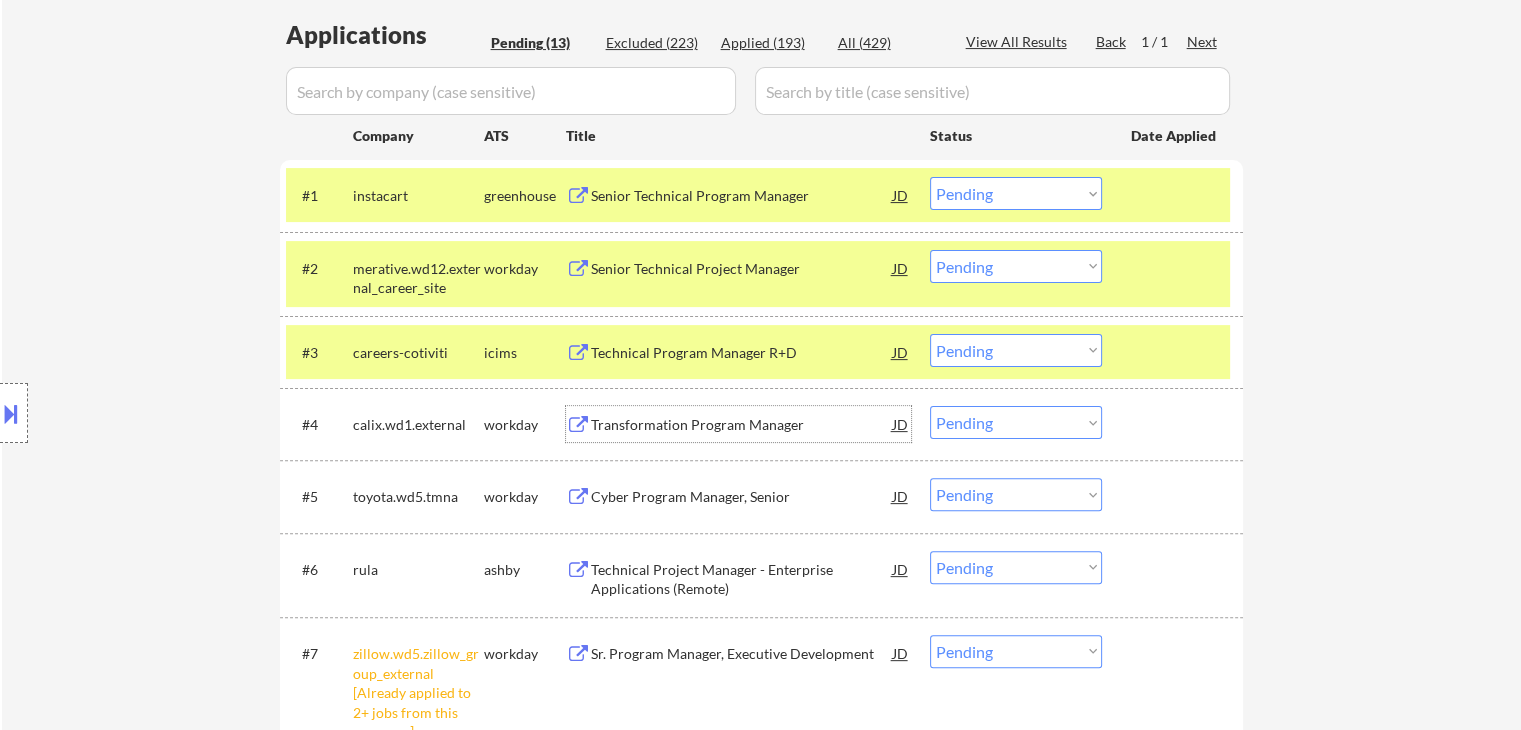 click on "Transformation Program Manager" at bounding box center (742, 425) 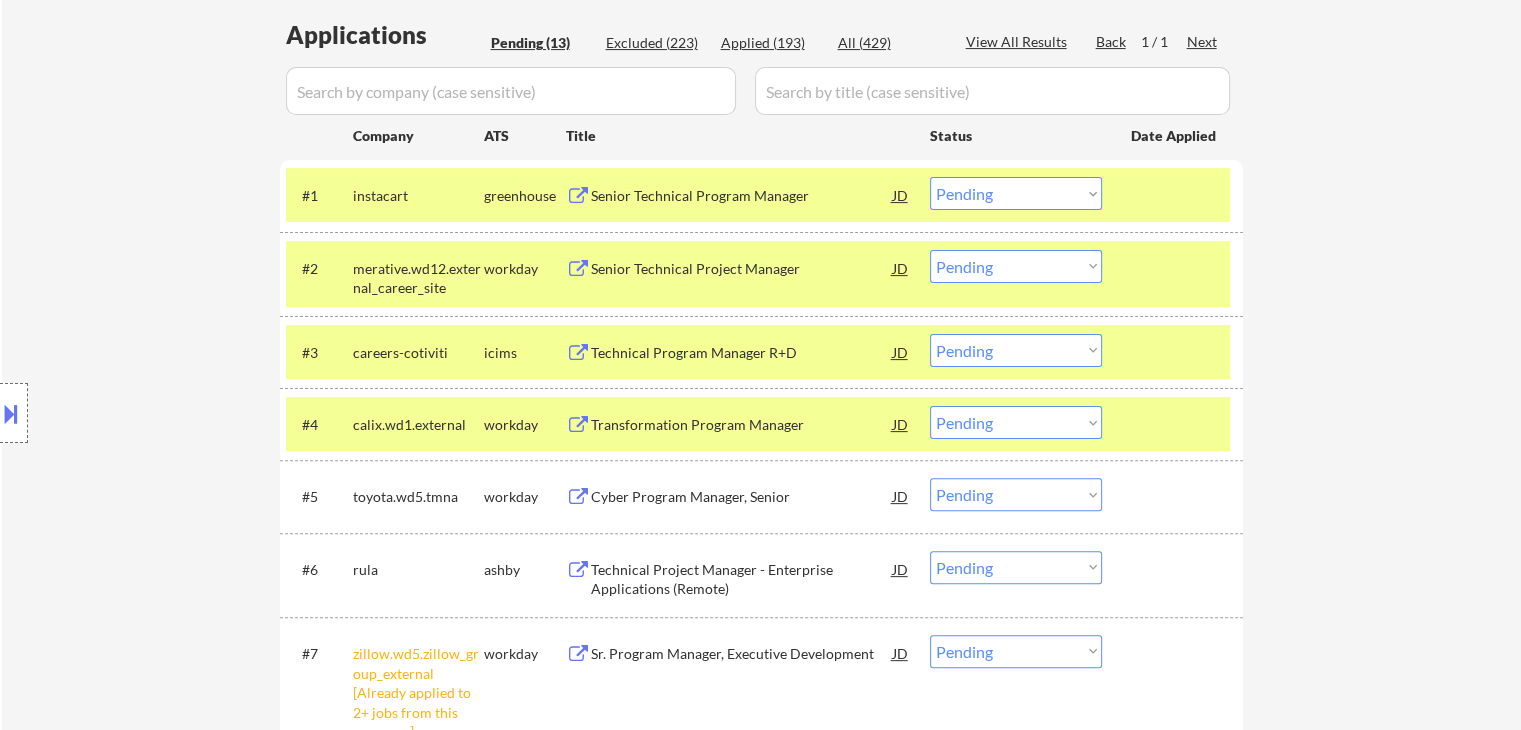 click on "Cyber Program Manager, Senior" at bounding box center [742, 497] 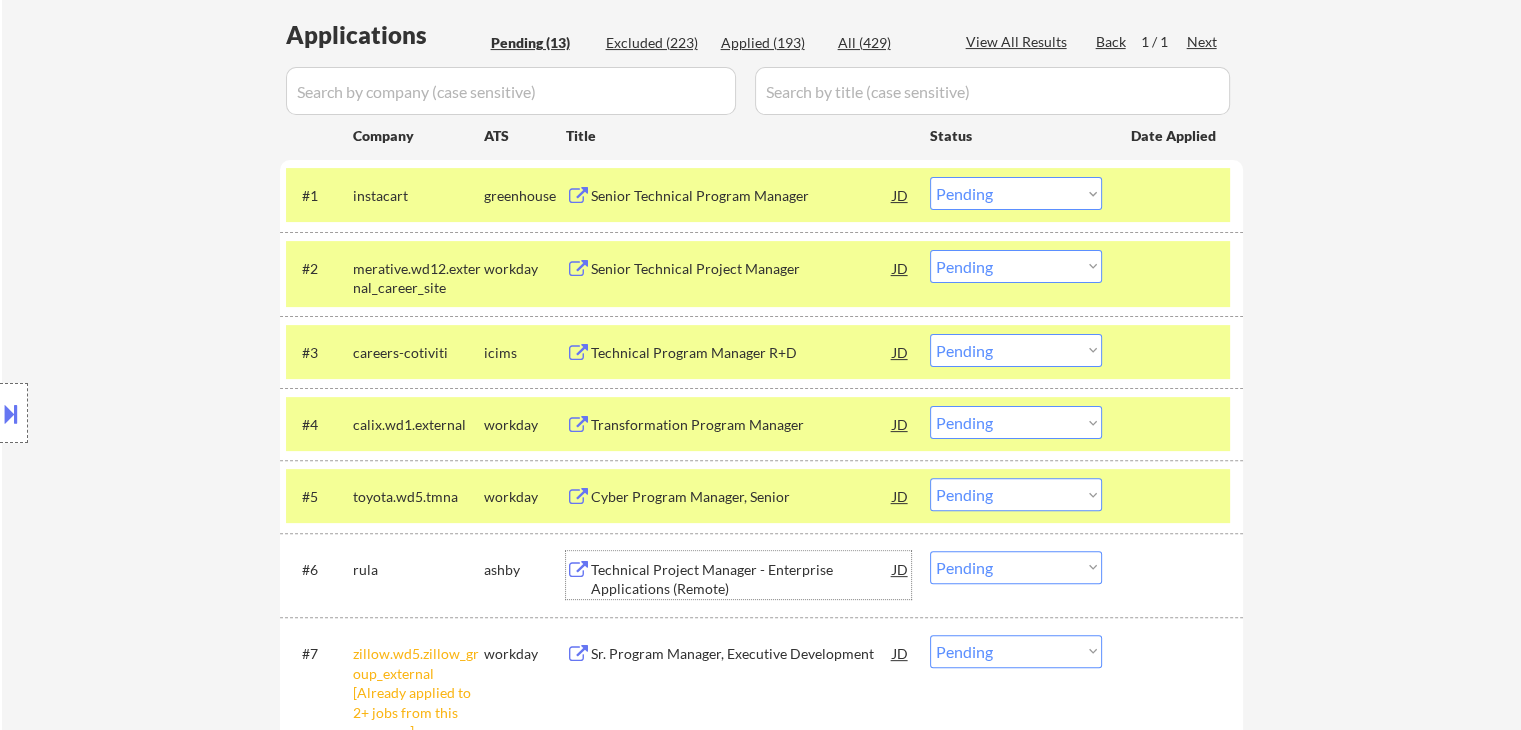 click on "Technical Project Manager - Enterprise Applications (Remote)" at bounding box center (742, 579) 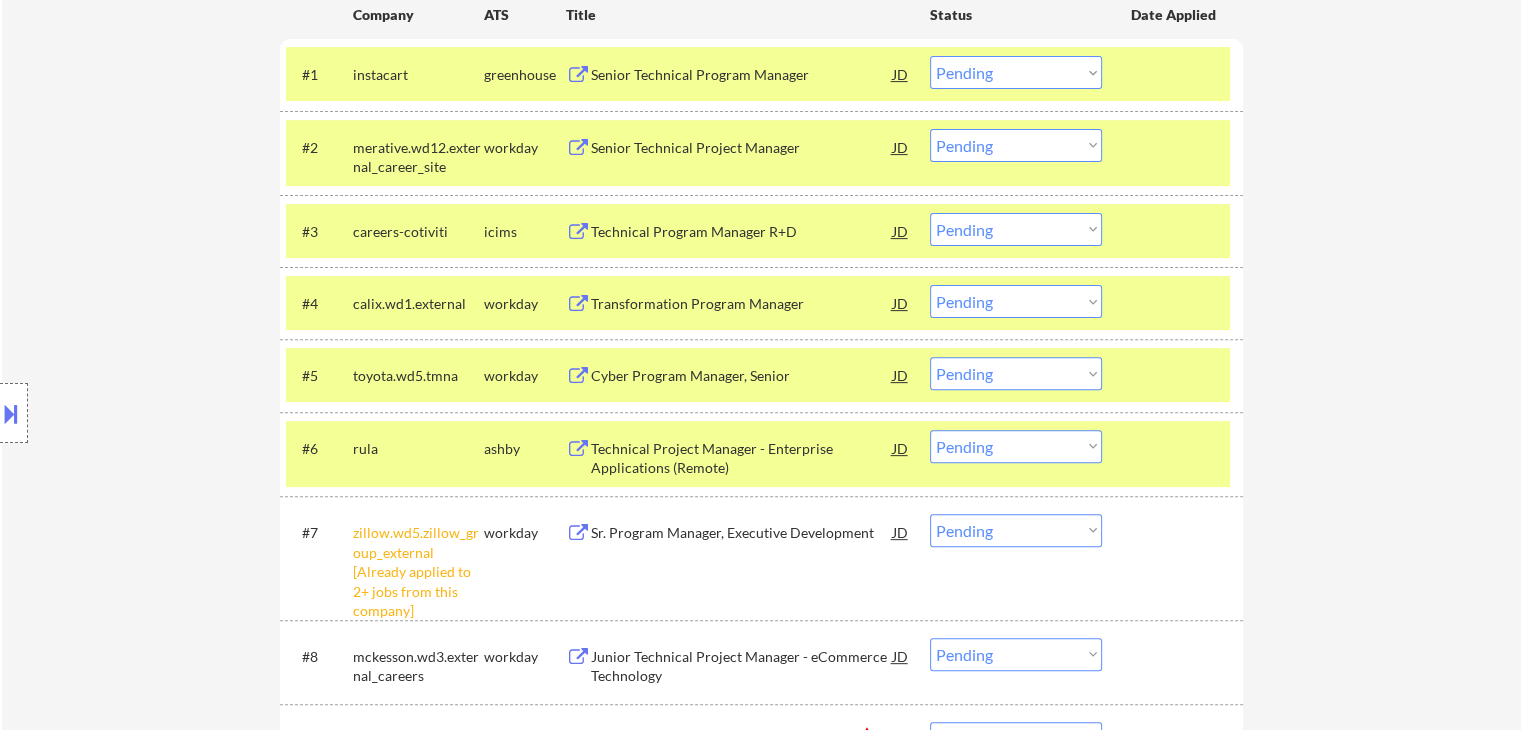 scroll, scrollTop: 700, scrollLeft: 0, axis: vertical 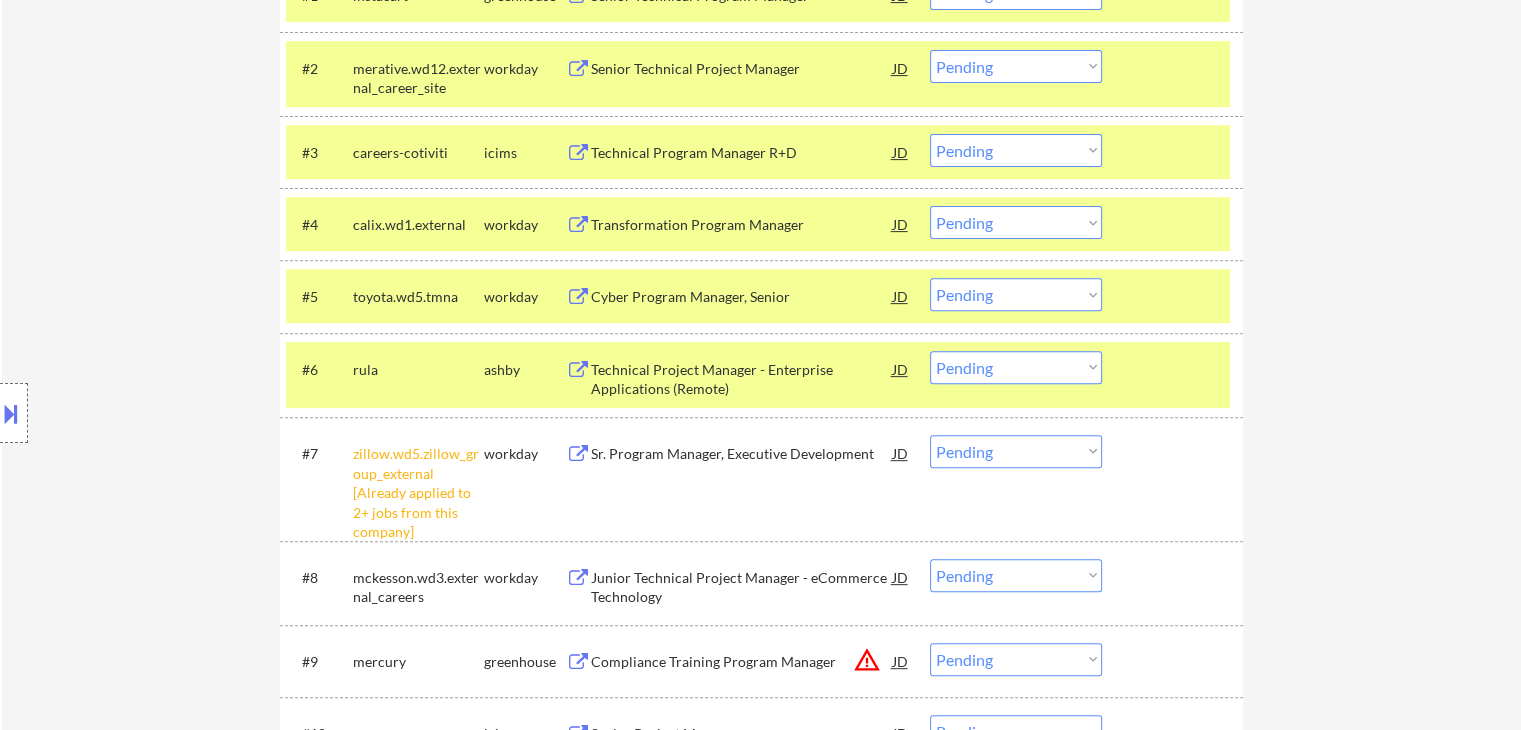 click on "Choose an option... Pending Applied Excluded (Questions) Excluded (Expired) Excluded (Location) Excluded (Bad Match) Excluded (Blocklist) Excluded (Salary) Excluded (Other)" at bounding box center (1016, 451) 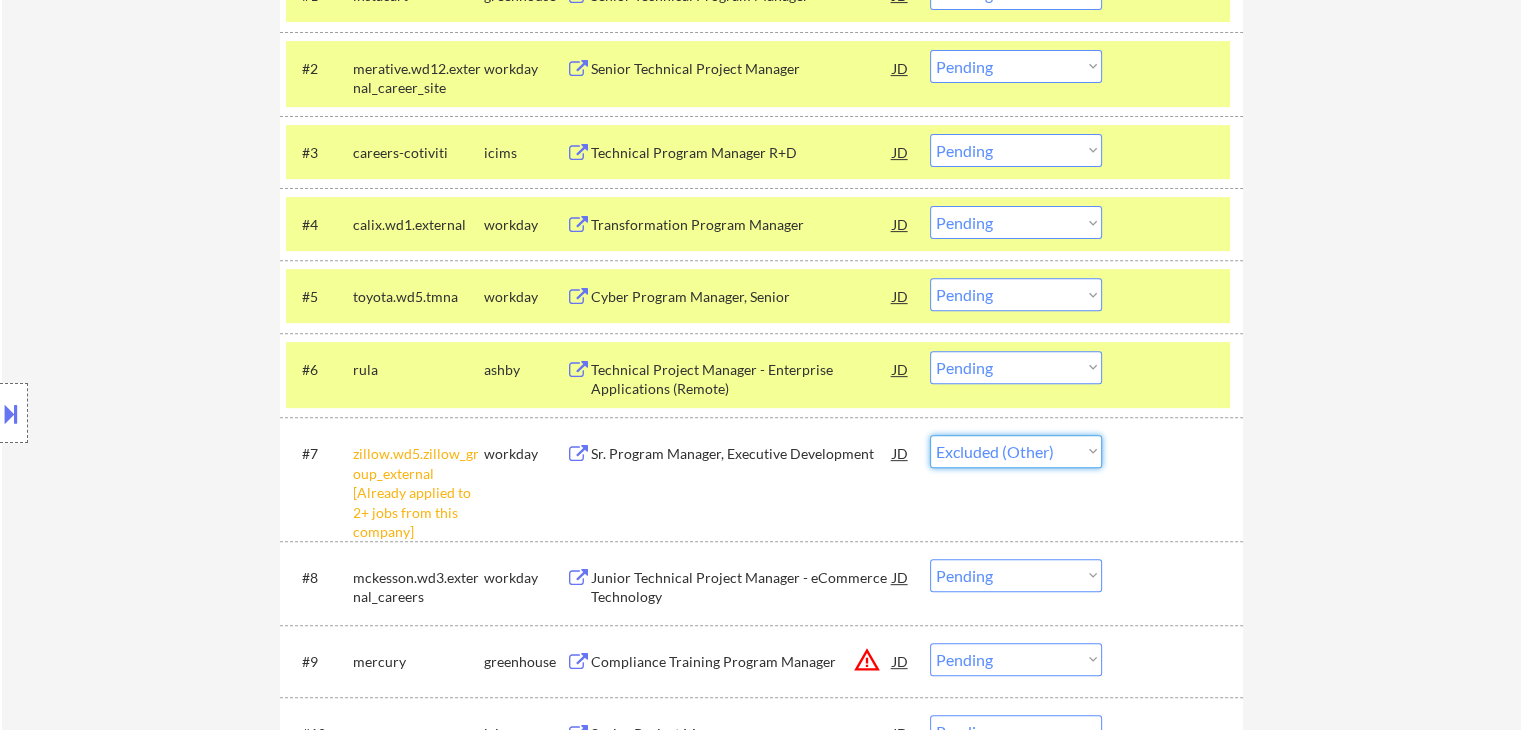 click on "Choose an option... Pending Applied Excluded (Questions) Excluded (Expired) Excluded (Location) Excluded (Bad Match) Excluded (Blocklist) Excluded (Salary) Excluded (Other)" at bounding box center (1016, 451) 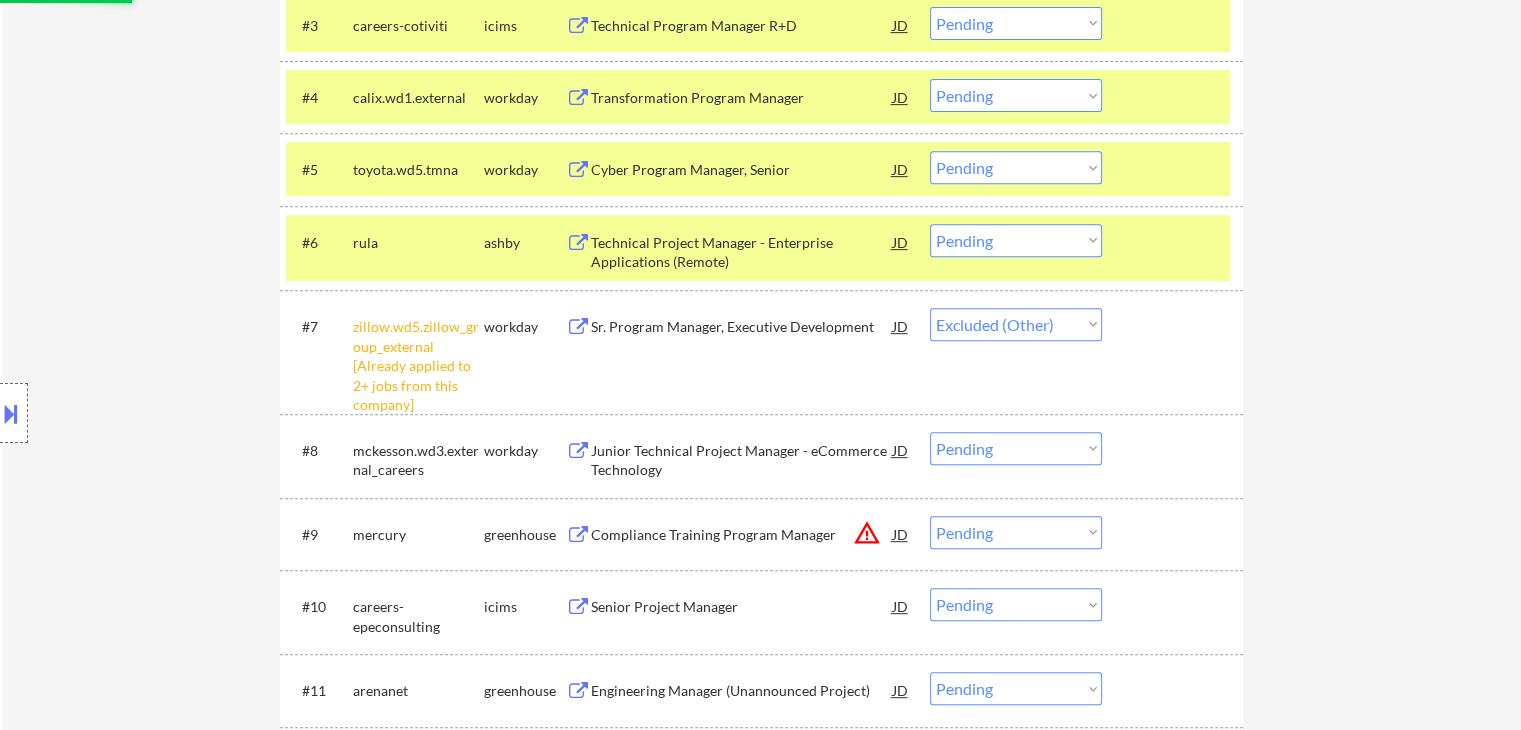 scroll, scrollTop: 600, scrollLeft: 0, axis: vertical 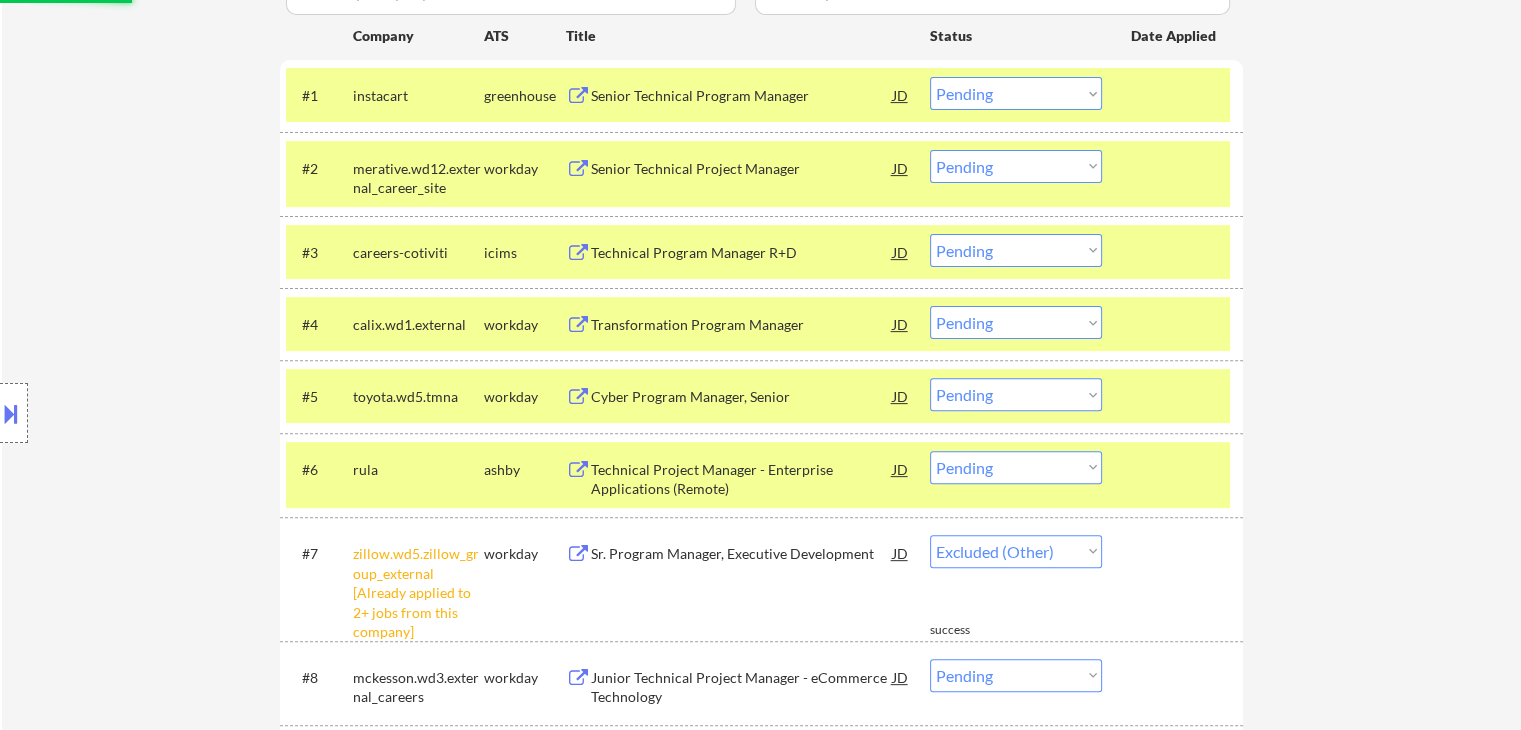 select on ""pending"" 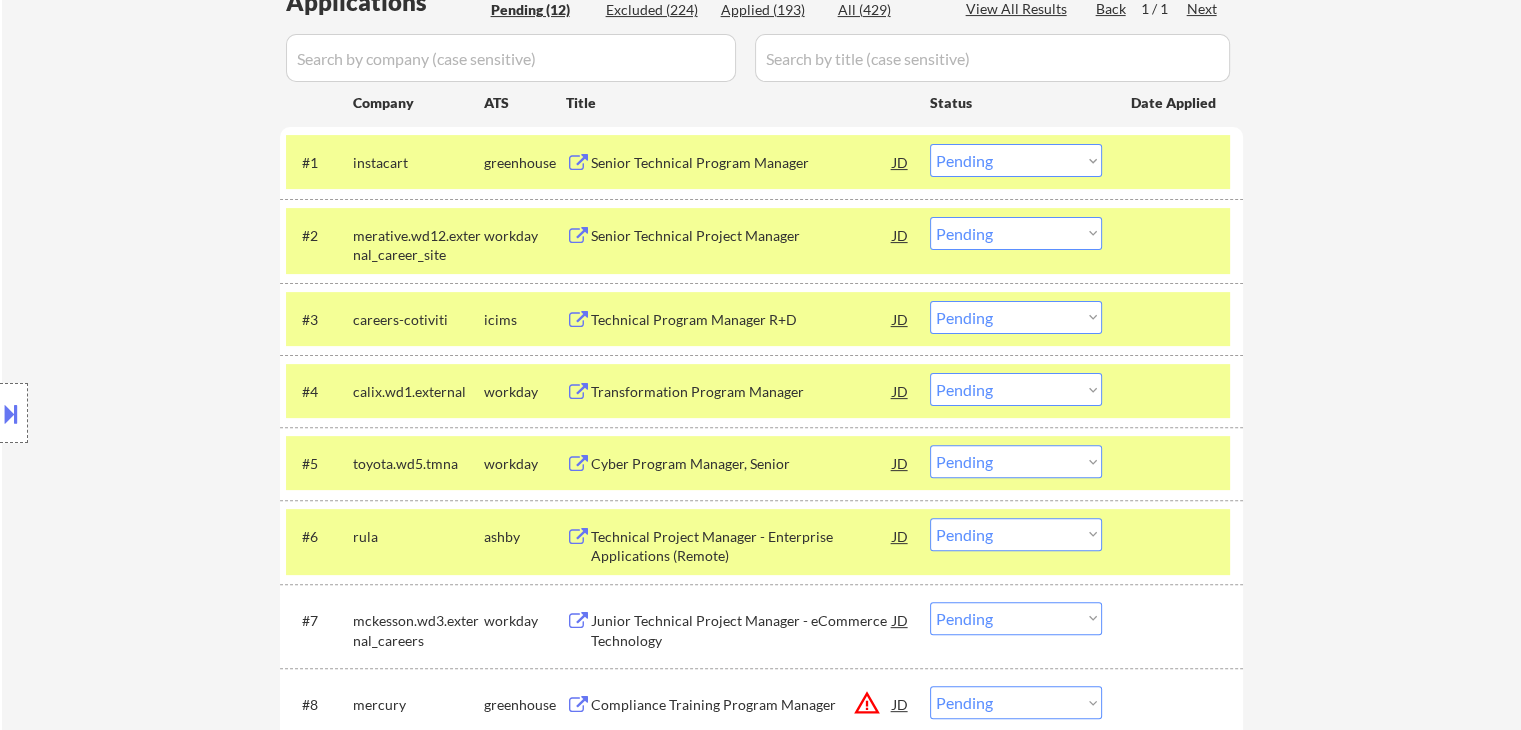 scroll, scrollTop: 500, scrollLeft: 0, axis: vertical 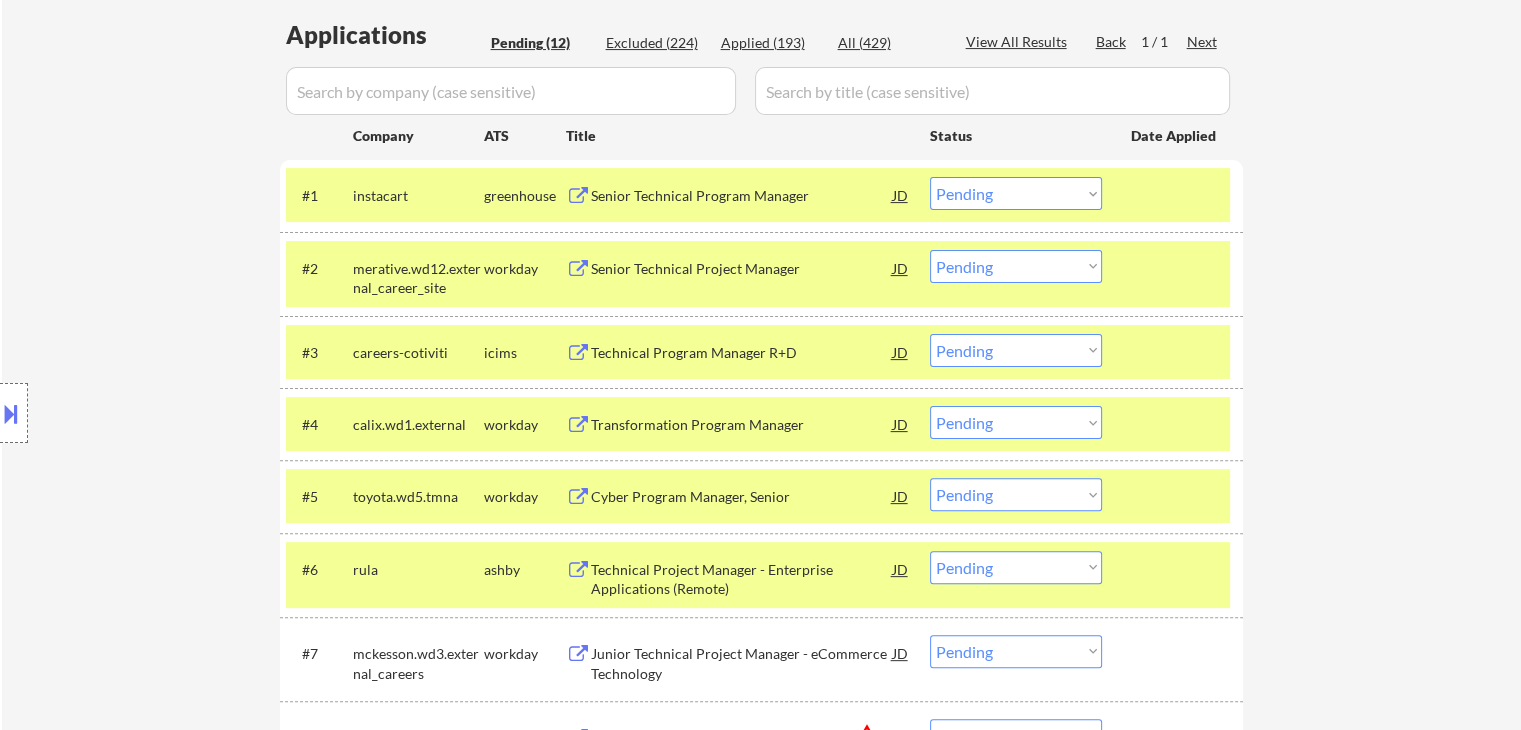 click at bounding box center [1175, 195] 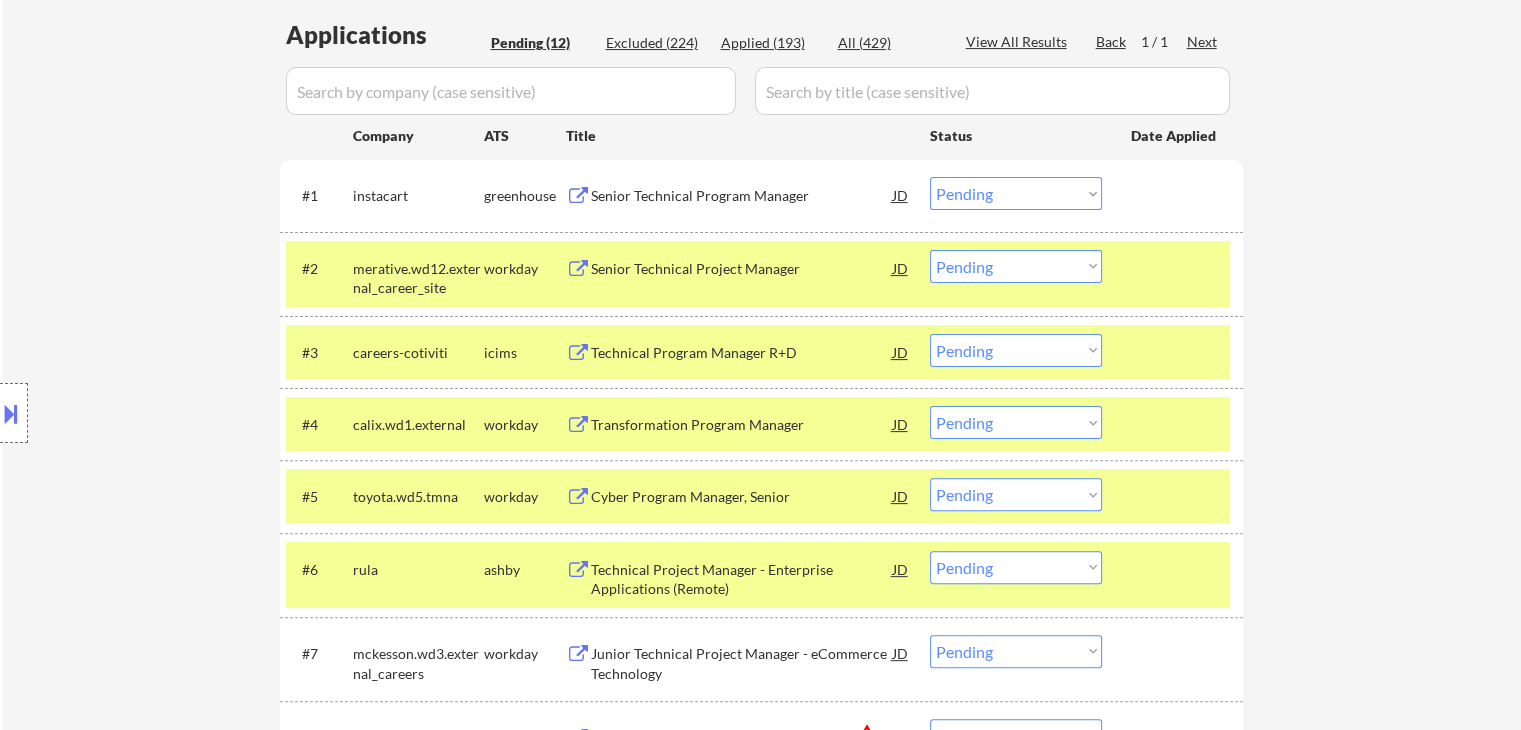click on "#2 merative.wd12.external_career_site workday Senior Technical Project Manager JD Choose an option... Pending Applied Excluded (Questions) Excluded (Expired) Excluded (Location) Excluded (Bad Match) Excluded (Blocklist) Excluded (Salary) Excluded (Other)" at bounding box center [758, 274] 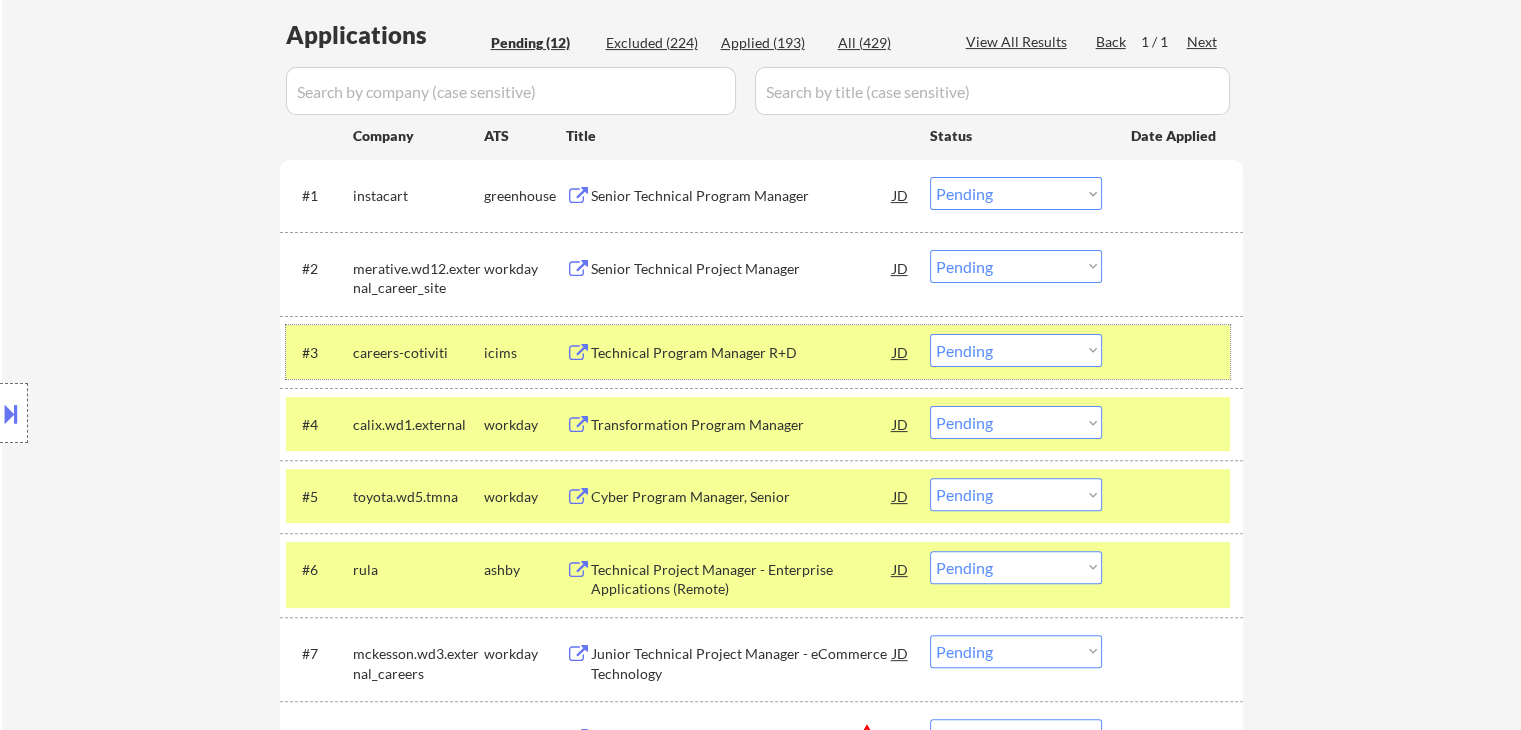click at bounding box center [1175, 352] 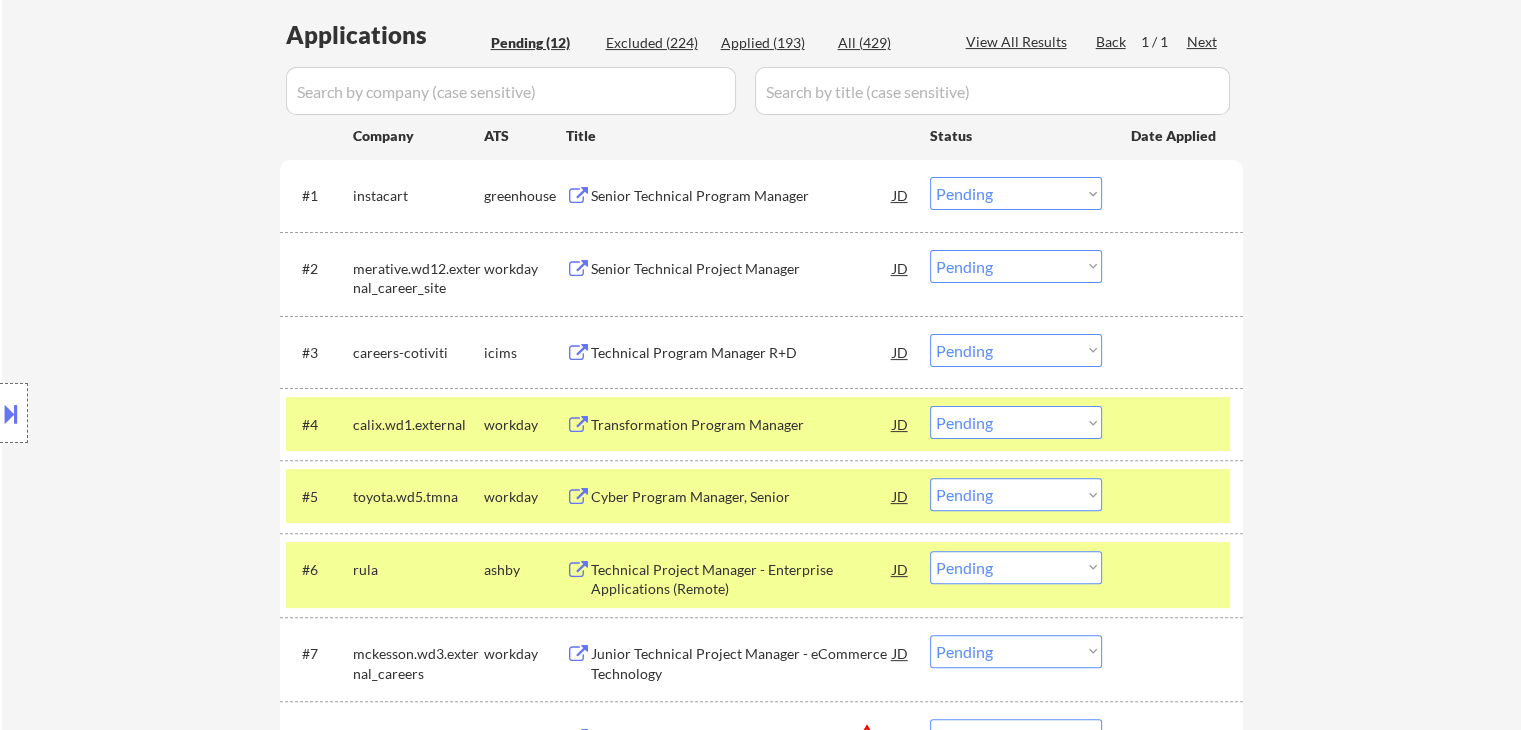 click at bounding box center (1175, 424) 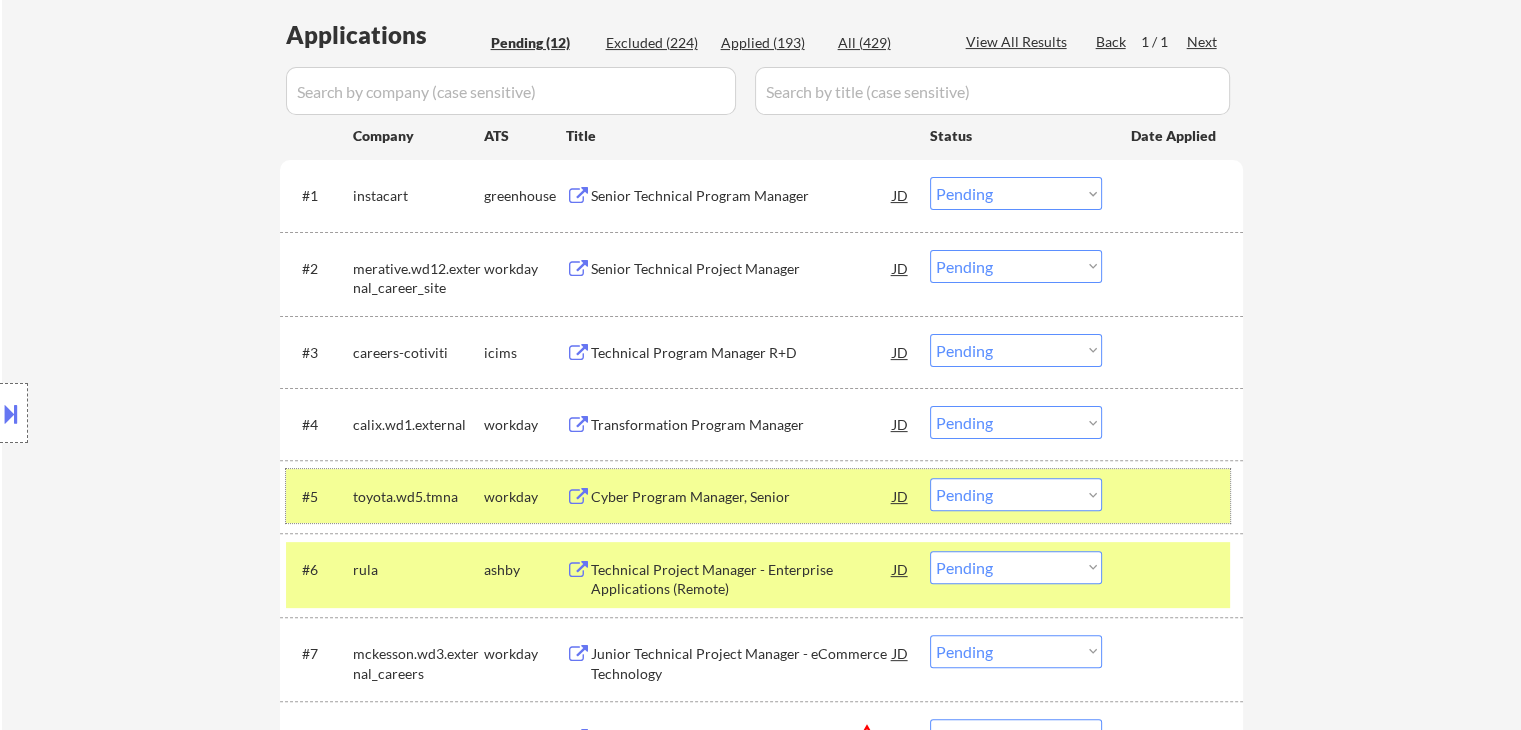 drag, startPoint x: 1184, startPoint y: 509, endPoint x: 1187, endPoint y: 570, distance: 61.073727 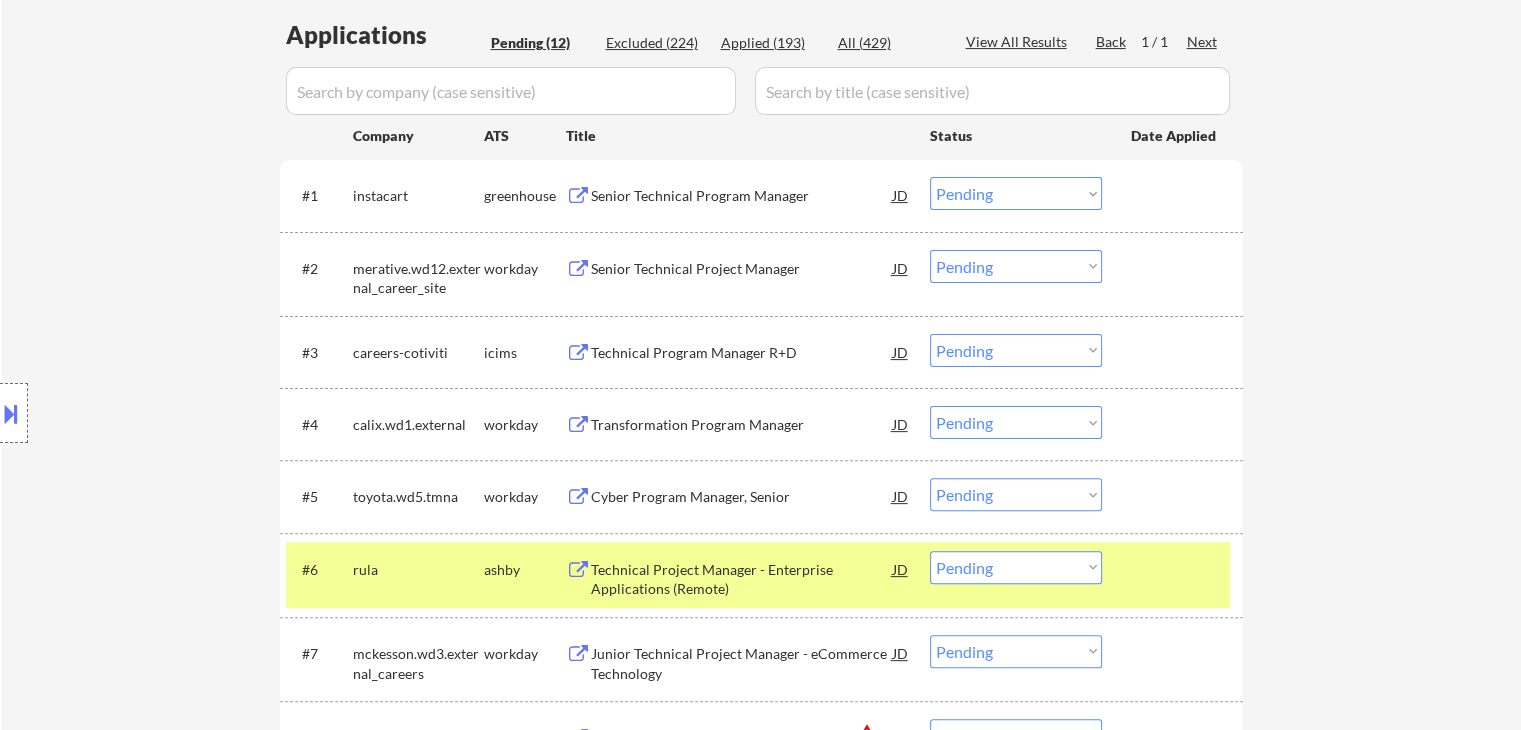 click at bounding box center (1175, 569) 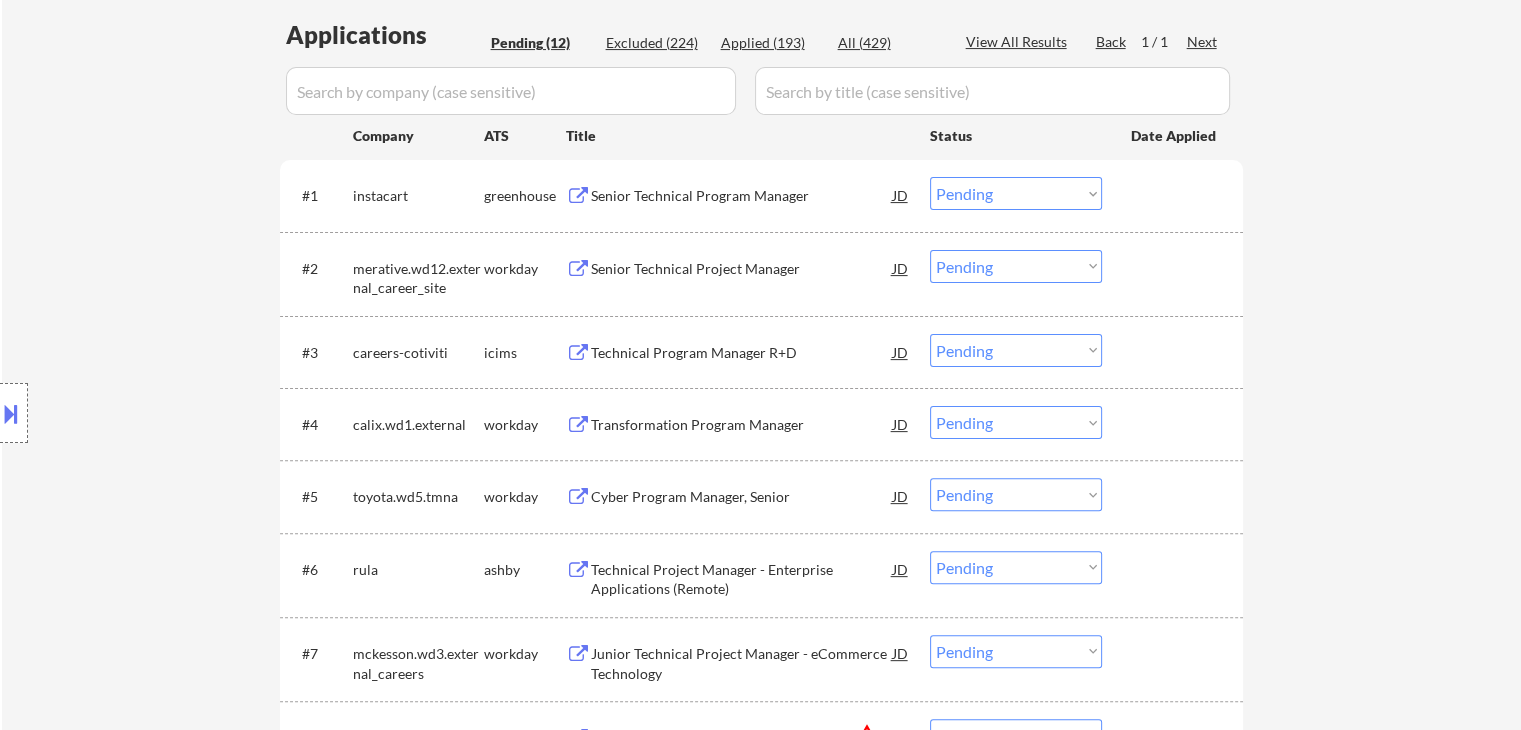 click on "Senior Technical Program Manager" at bounding box center [742, 196] 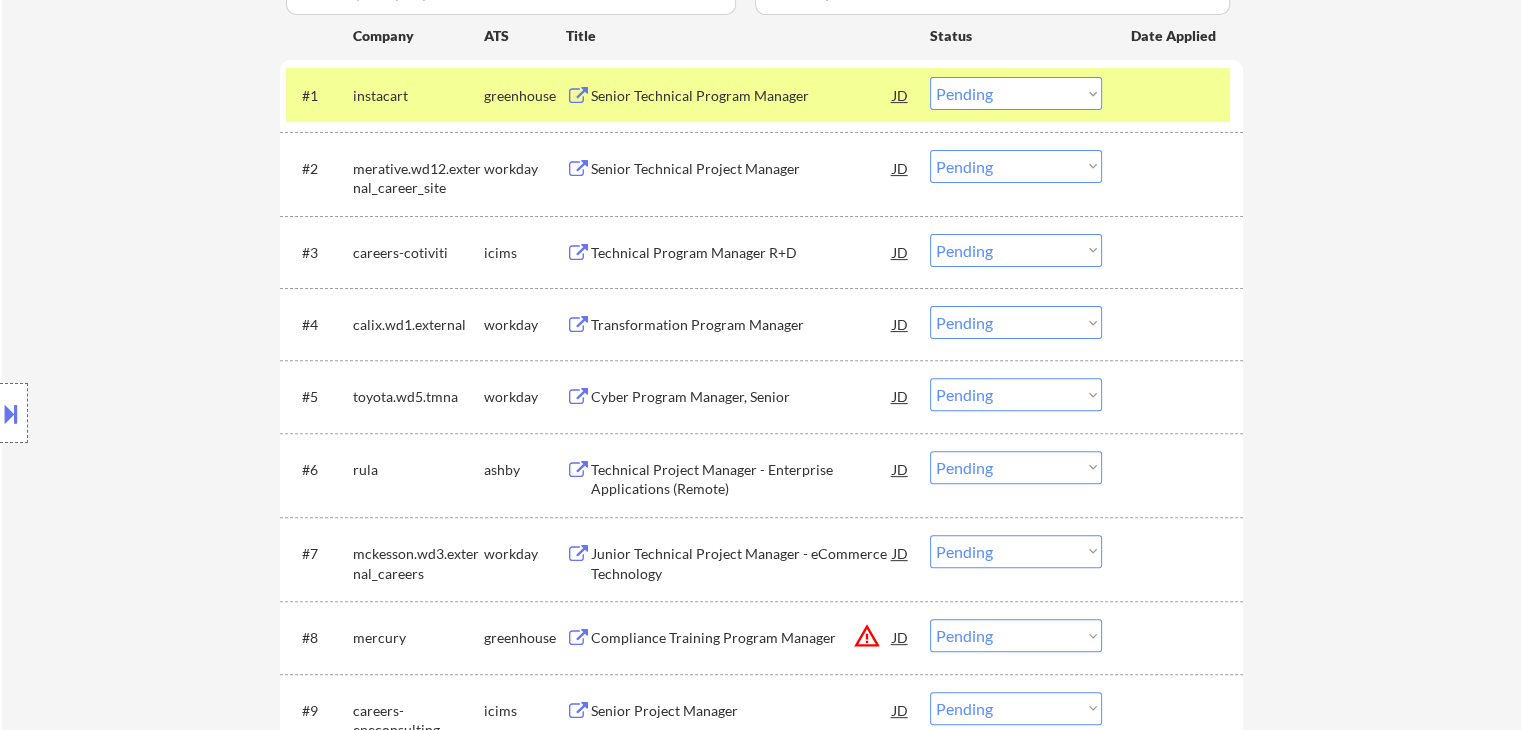 click on "Technical Project Manager - Enterprise Applications (Remote)" at bounding box center (742, 479) 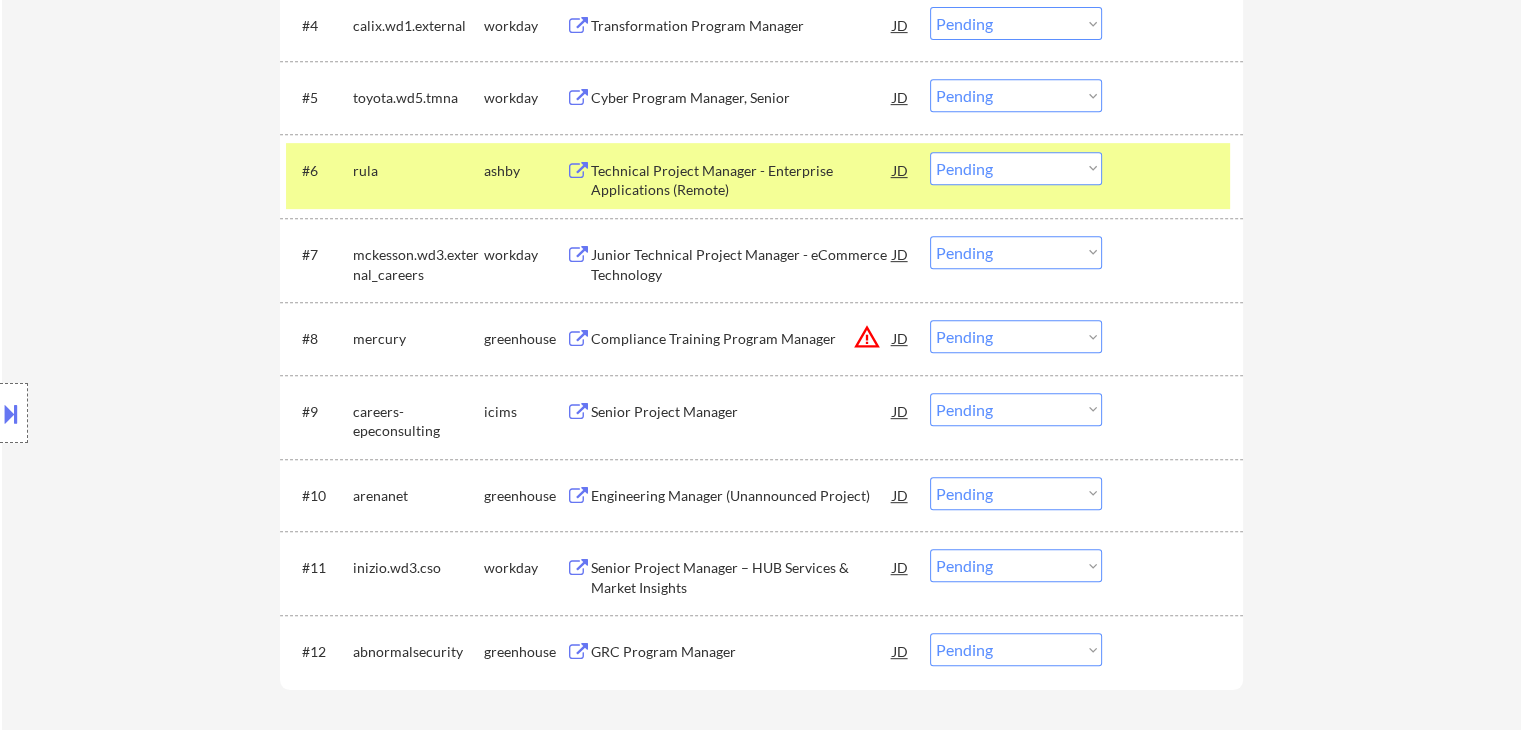 scroll, scrollTop: 900, scrollLeft: 0, axis: vertical 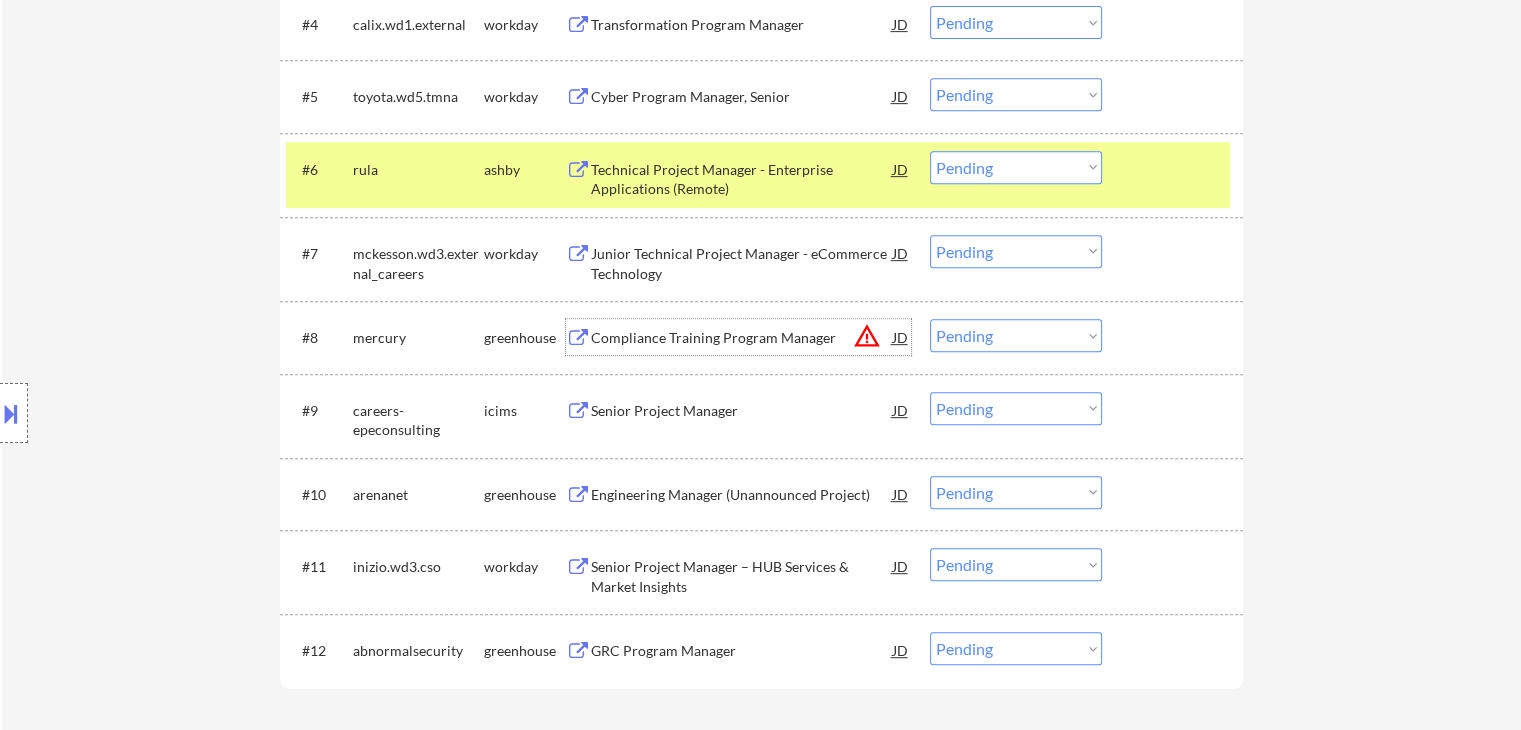 click on "Compliance Training Program Manager" at bounding box center (742, 338) 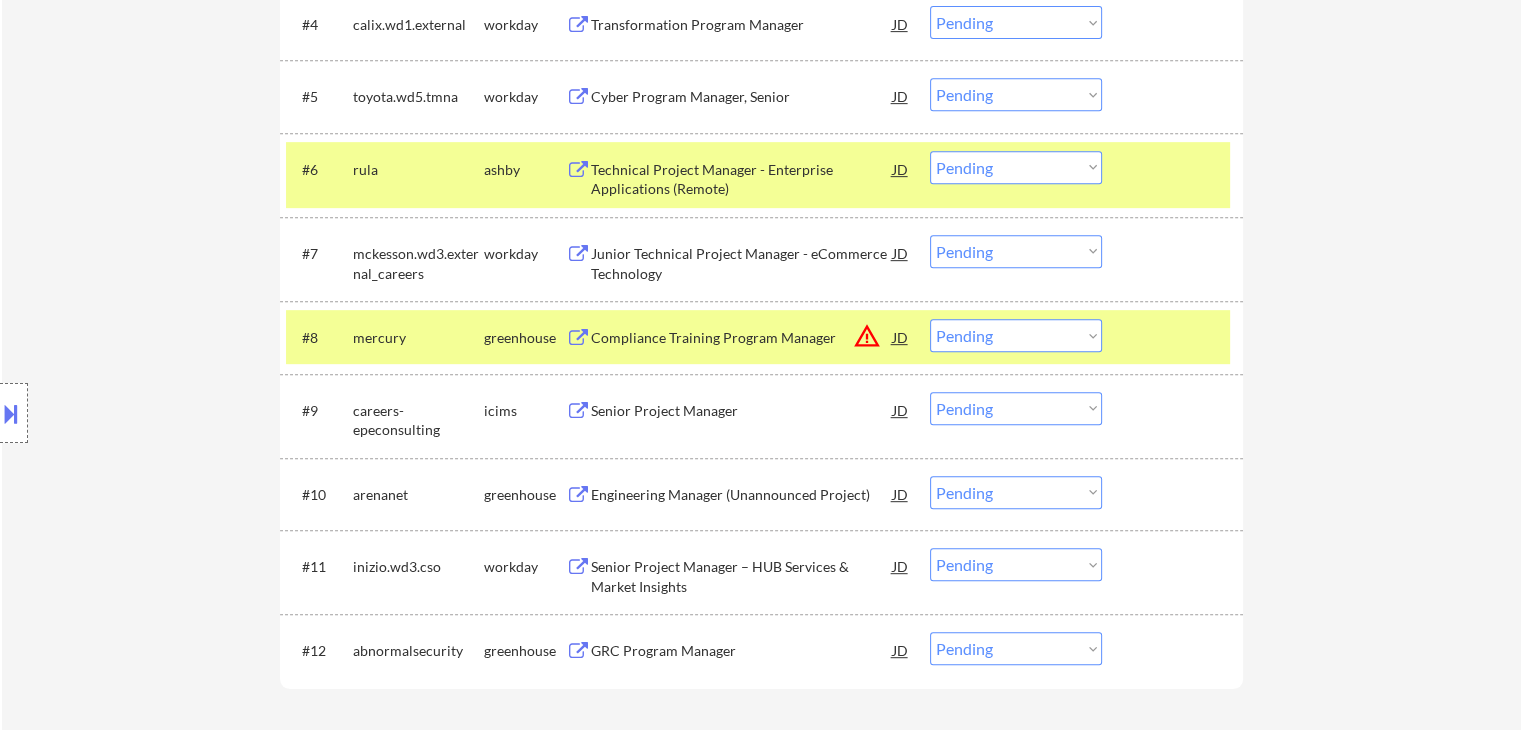 drag, startPoint x: 685, startPoint y: 487, endPoint x: 688, endPoint y: 468, distance: 19.235384 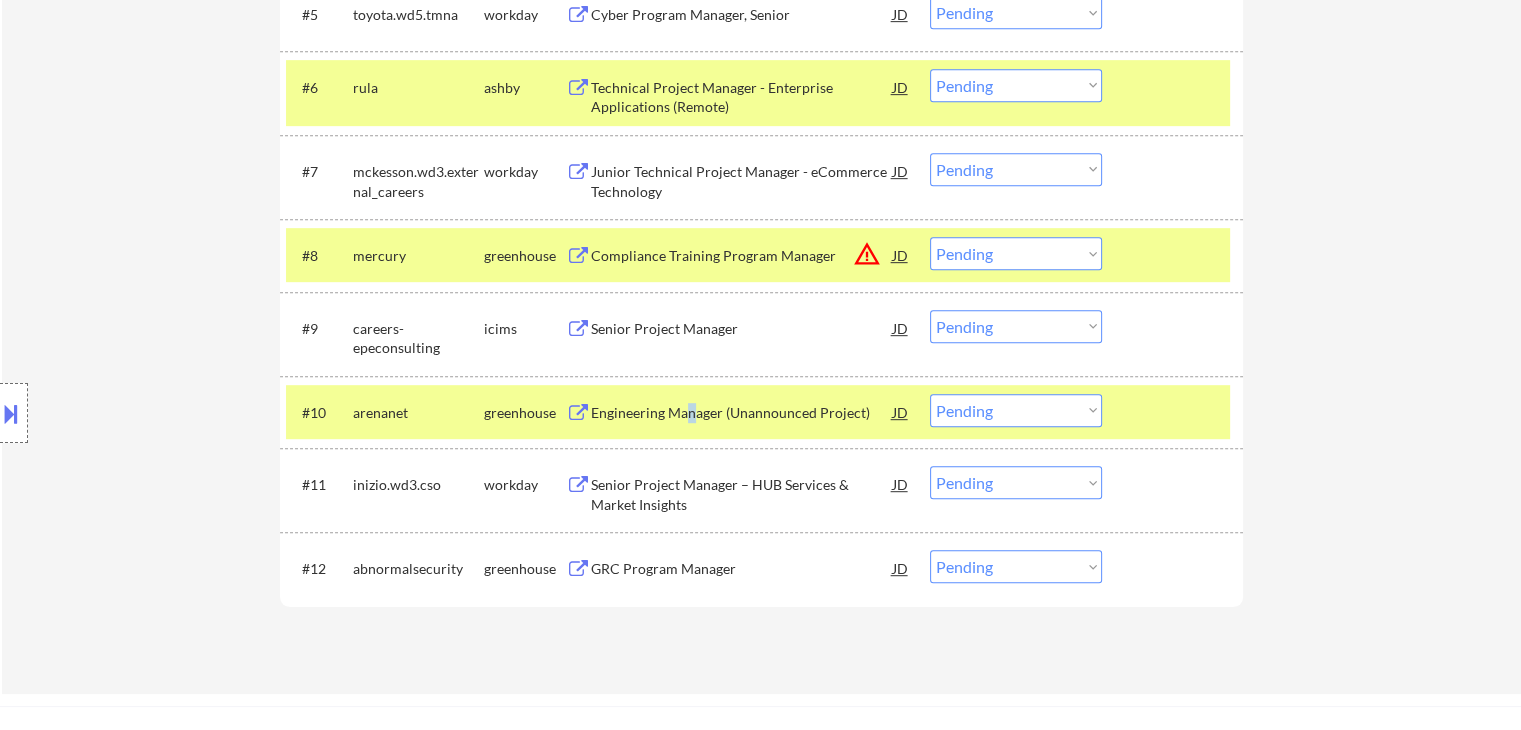 scroll, scrollTop: 1100, scrollLeft: 0, axis: vertical 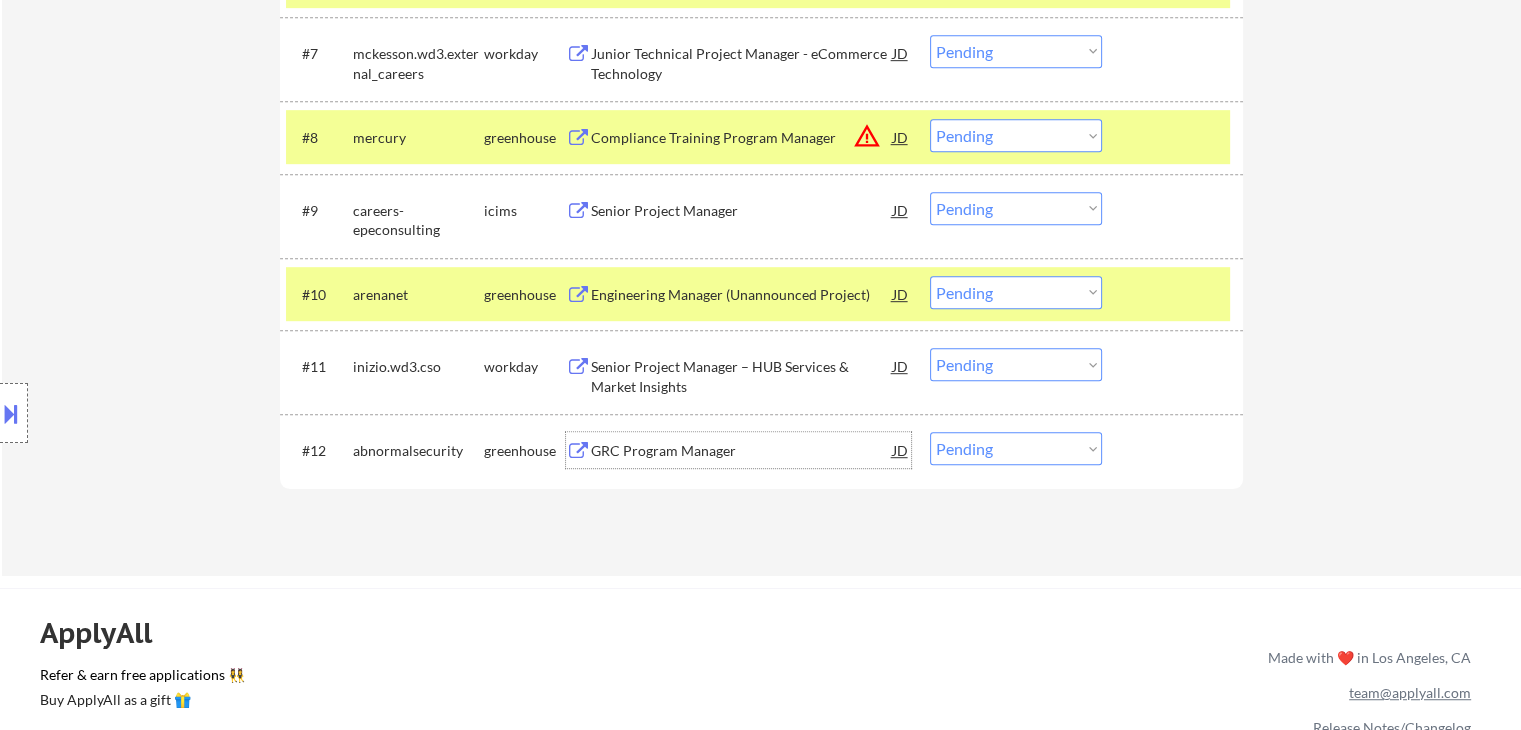 click on "GRC Program Manager" at bounding box center [742, 451] 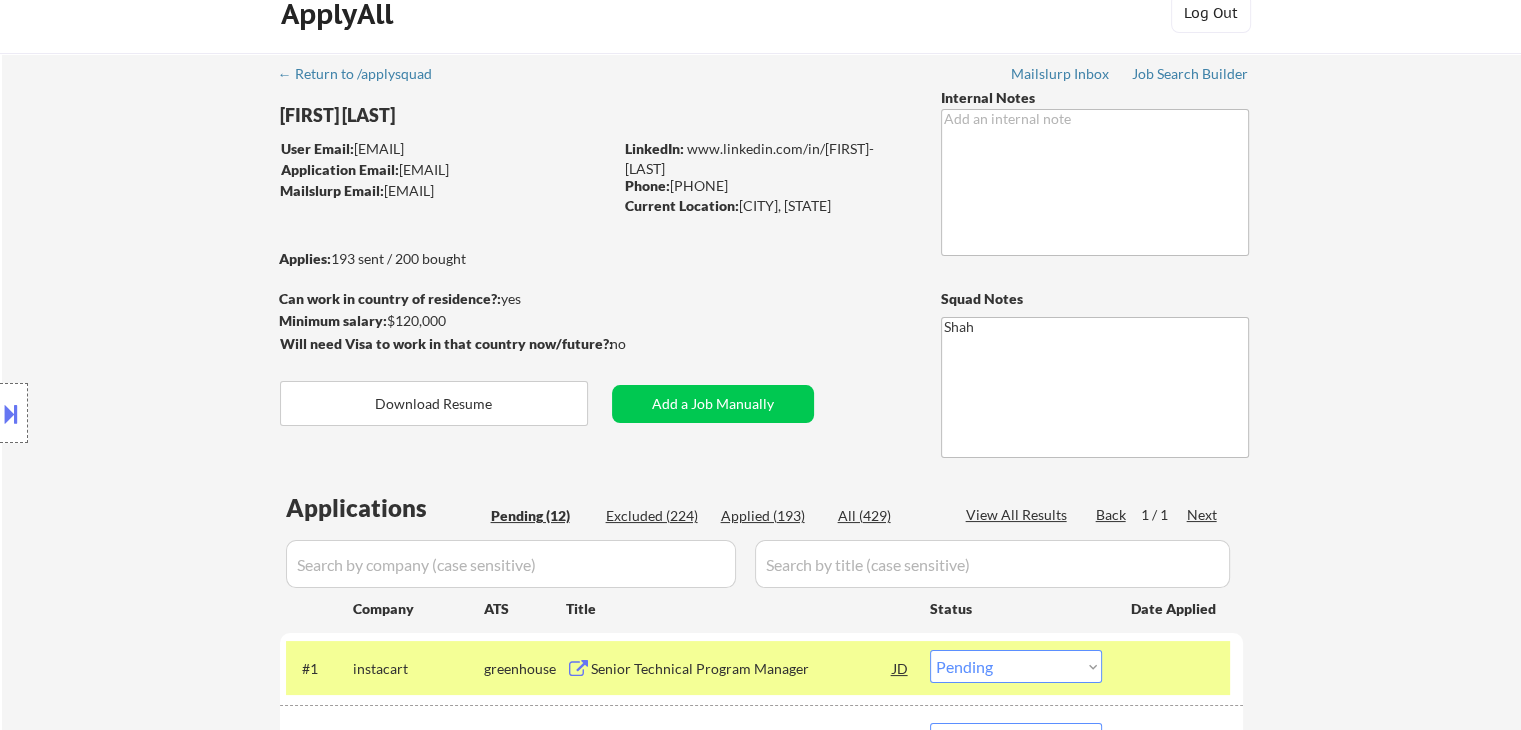 scroll, scrollTop: 0, scrollLeft: 0, axis: both 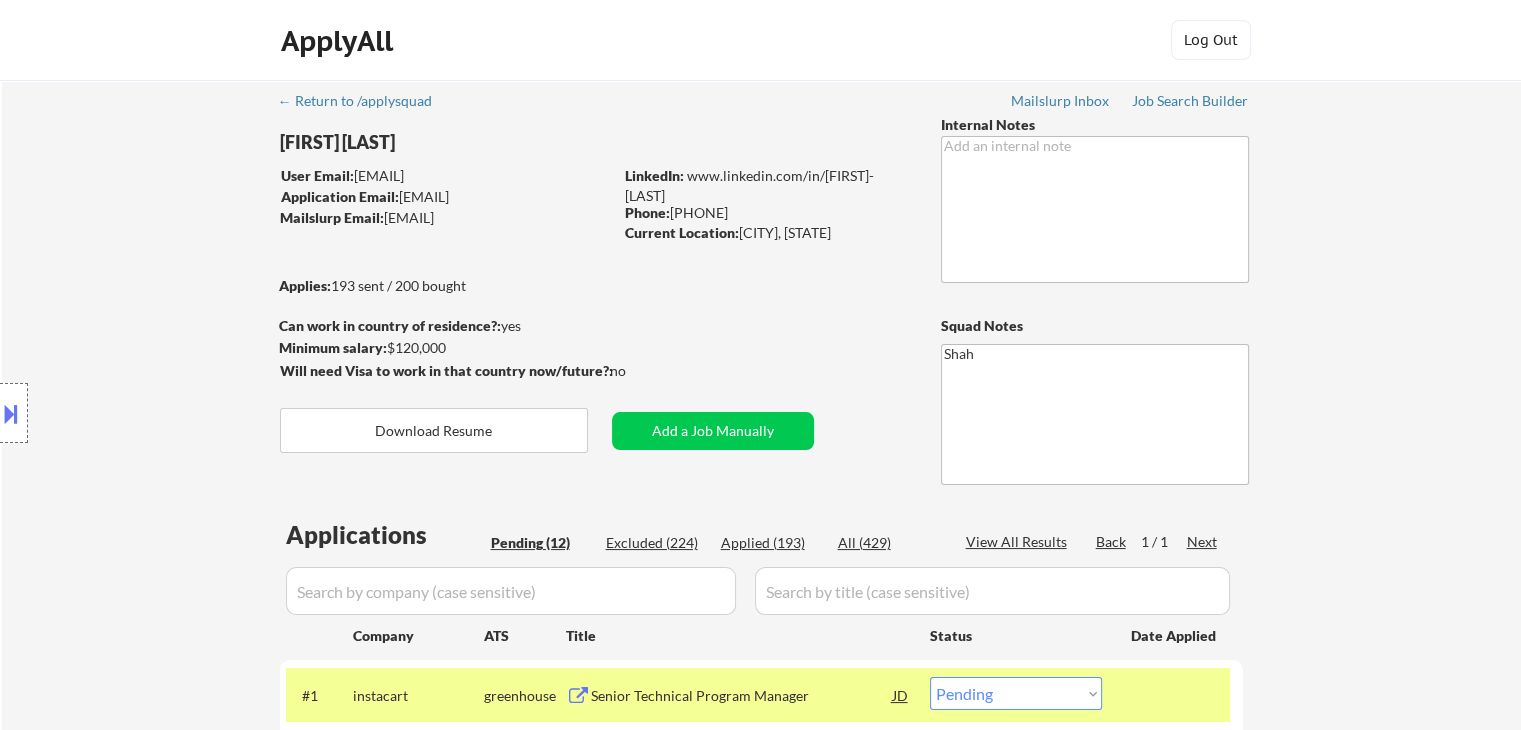 click at bounding box center (11, 413) 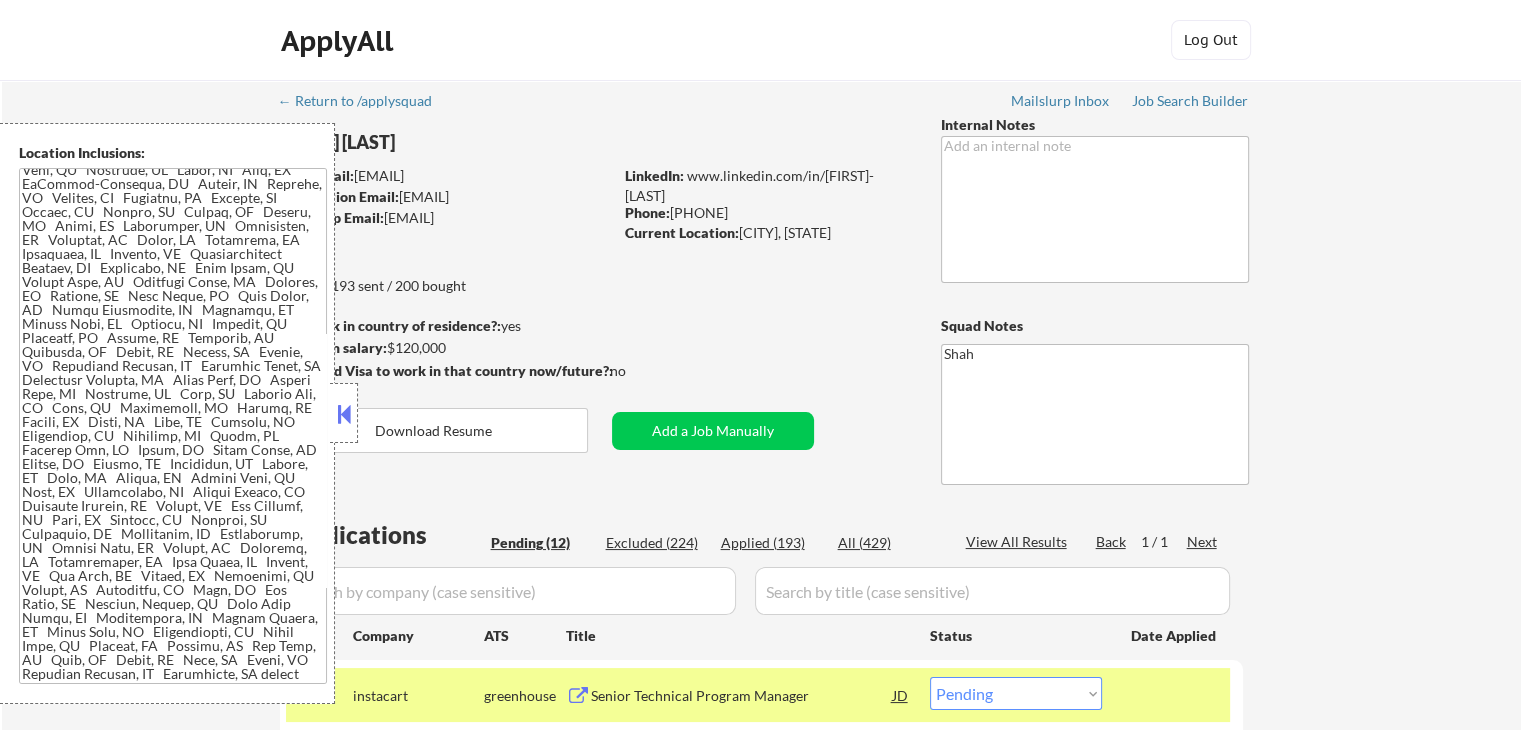 scroll, scrollTop: 357, scrollLeft: 0, axis: vertical 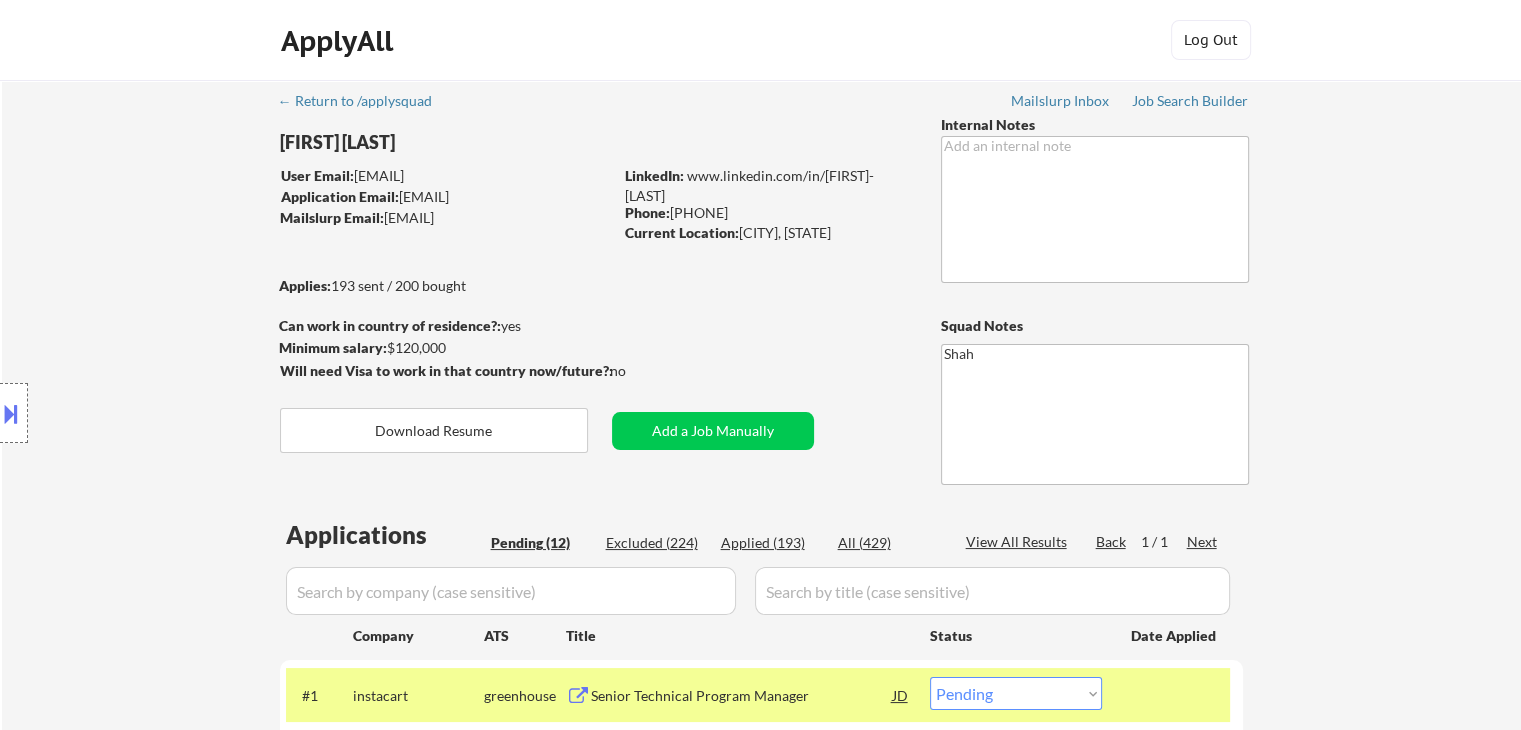 click at bounding box center [11, 413] 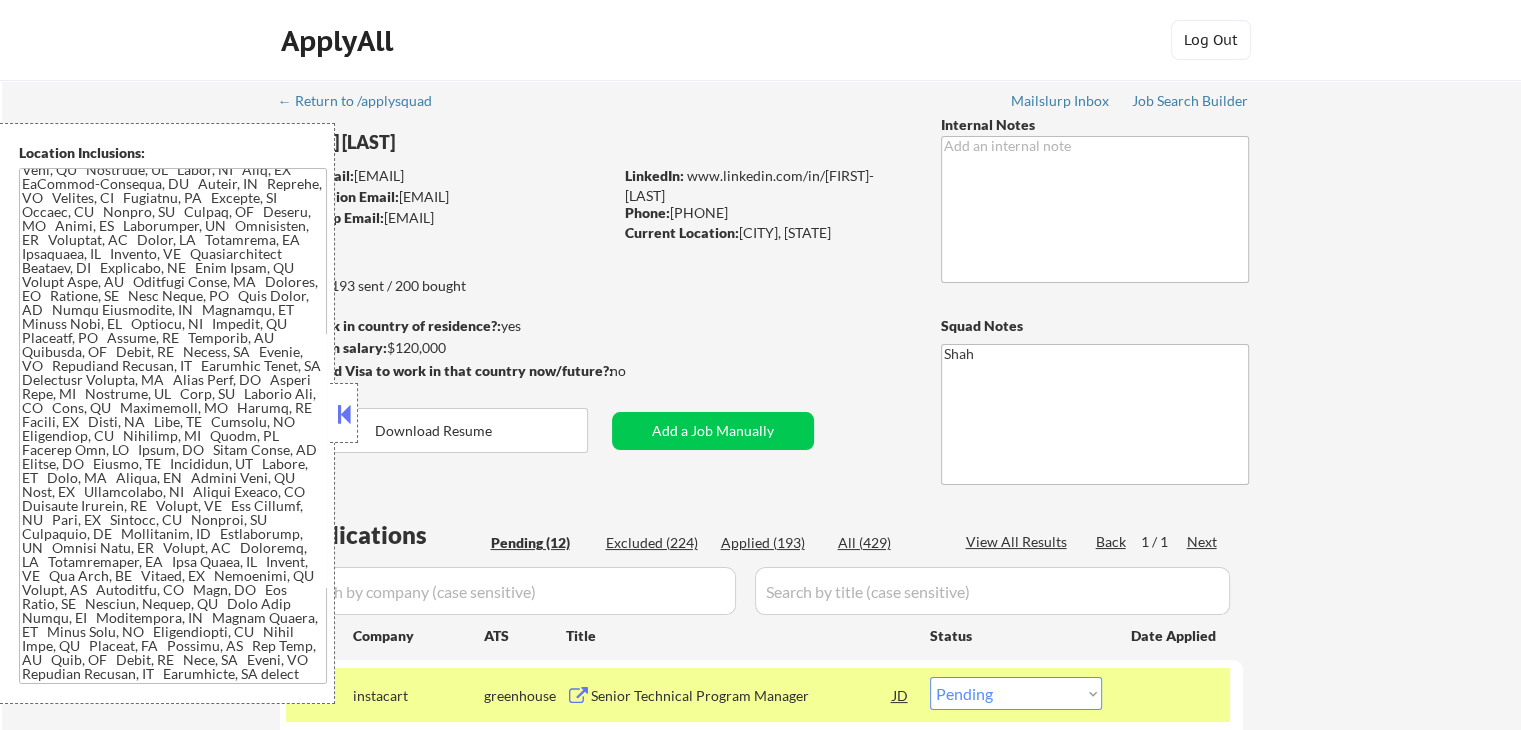 scroll, scrollTop: 1029, scrollLeft: 0, axis: vertical 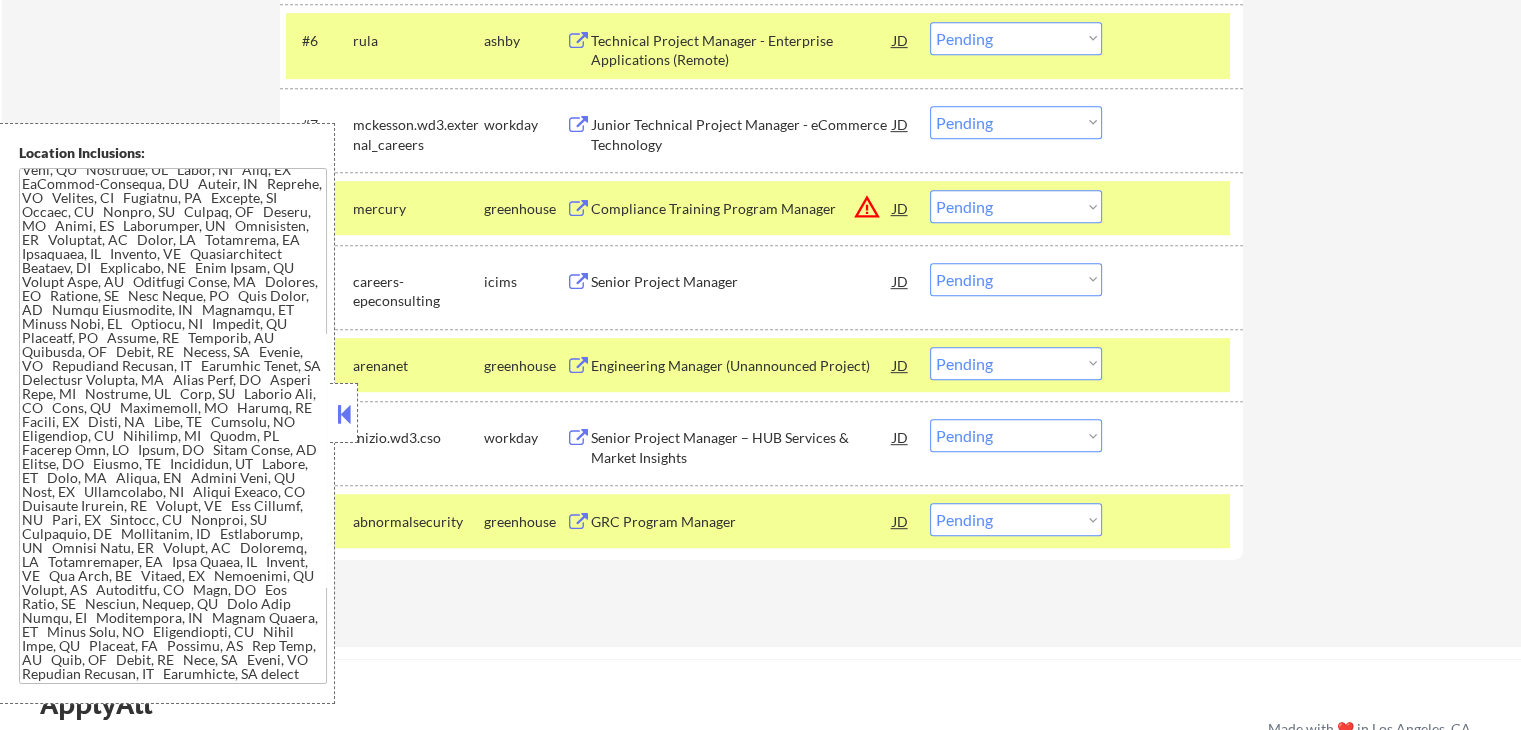 click at bounding box center [344, 414] 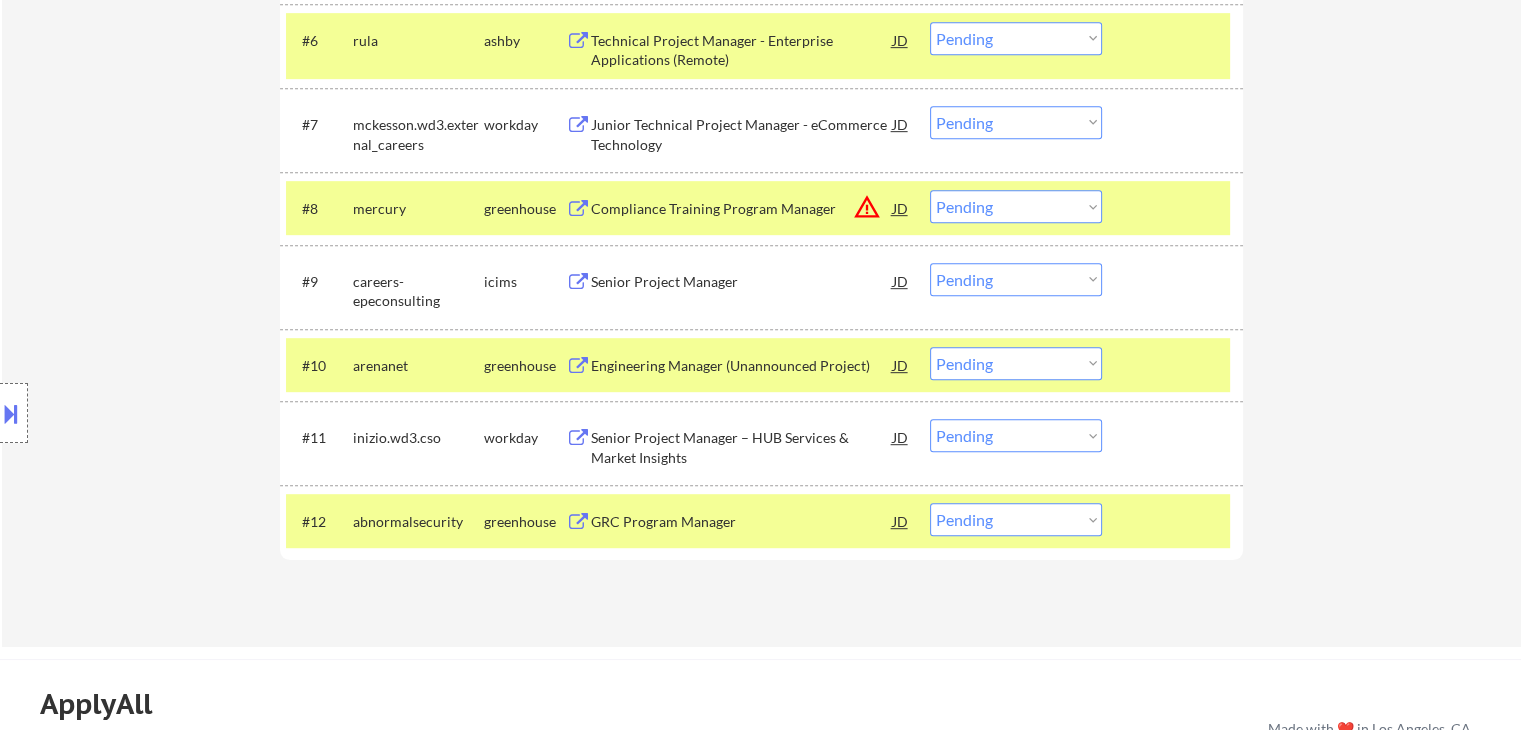 click on "Choose an option... Pending Applied Excluded (Questions) Excluded (Expired) Excluded (Location) Excluded (Bad Match) Excluded (Blocklist) Excluded (Salary) Excluded (Other)" at bounding box center [1016, 363] 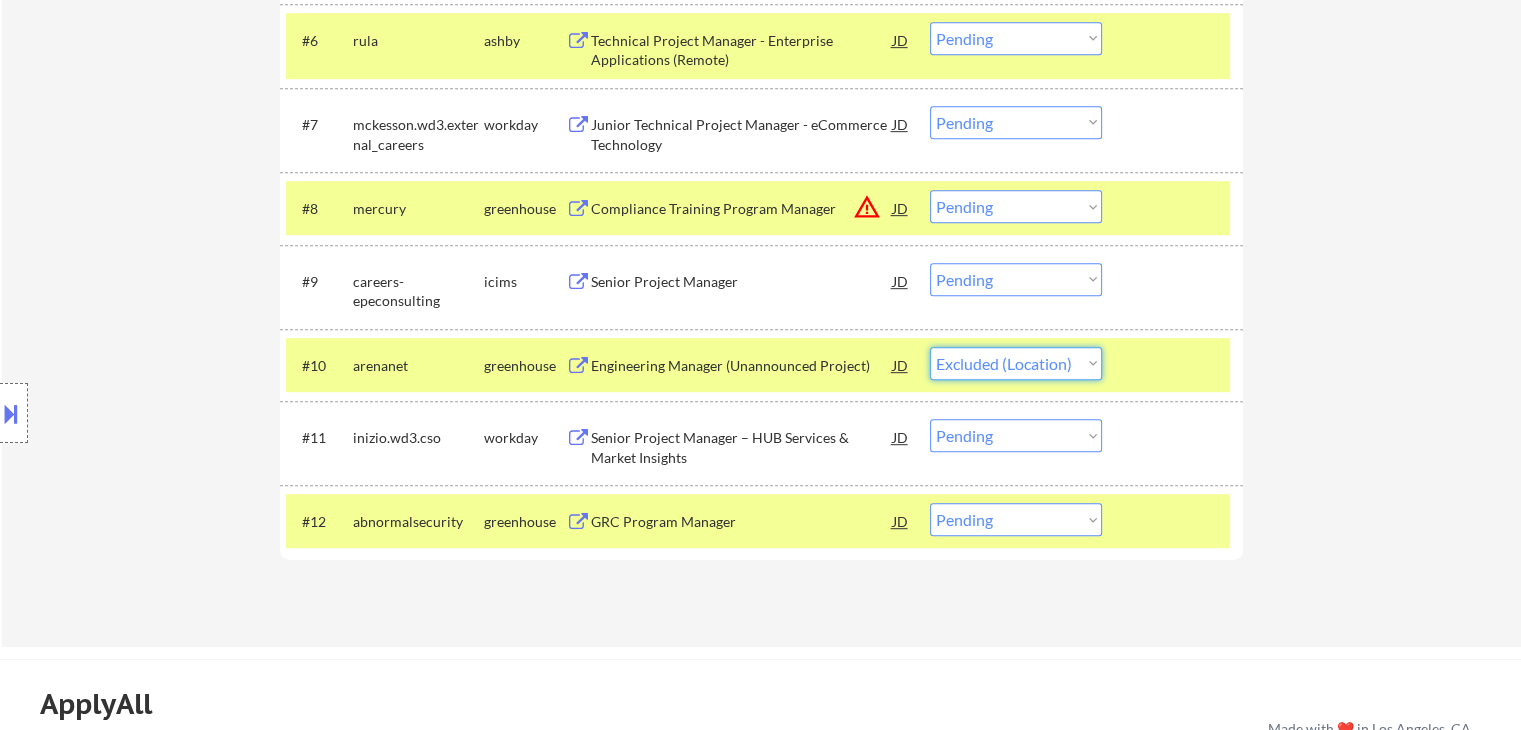 click on "Choose an option... Pending Applied Excluded (Questions) Excluded (Expired) Excluded (Location) Excluded (Bad Match) Excluded (Blocklist) Excluded (Salary) Excluded (Other)" at bounding box center (1016, 363) 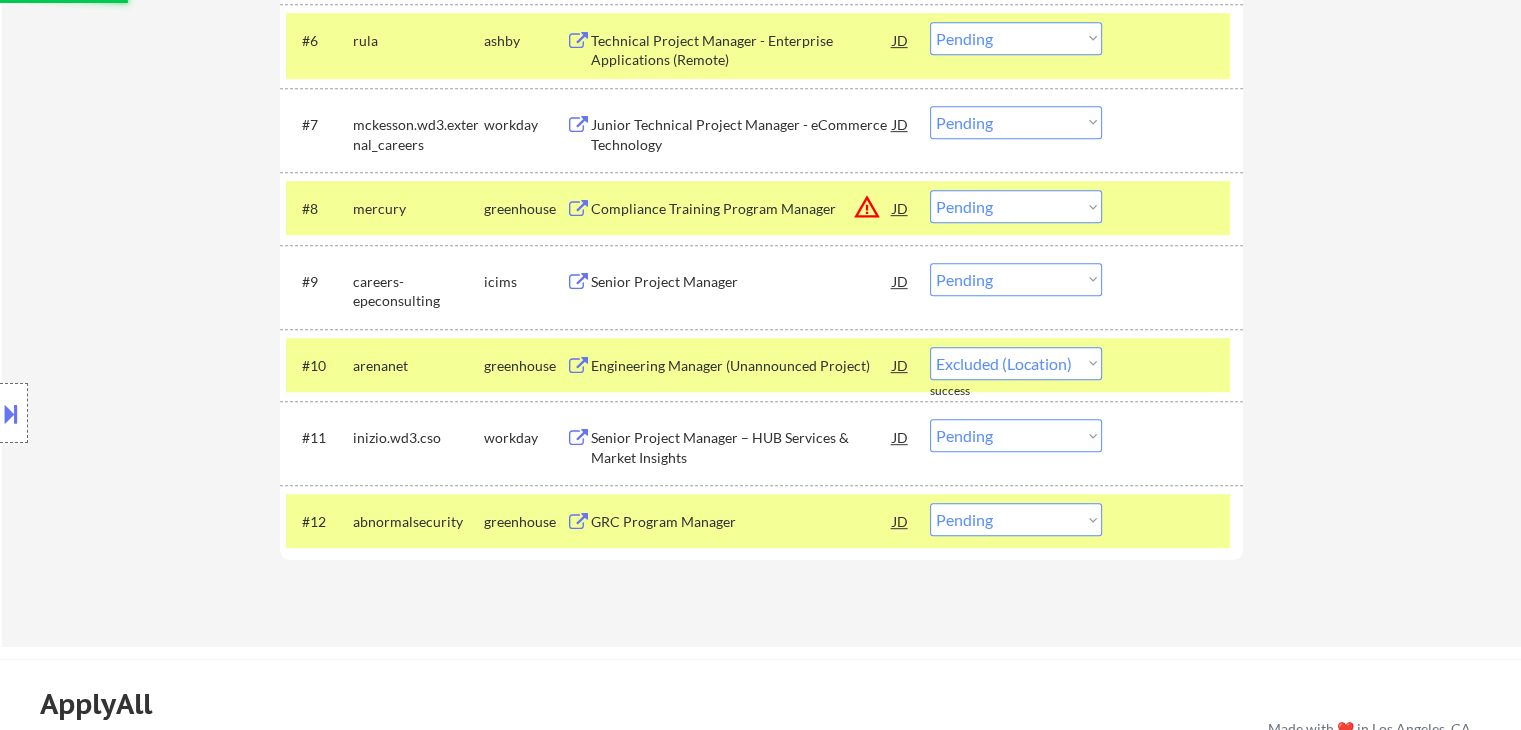select on ""pending"" 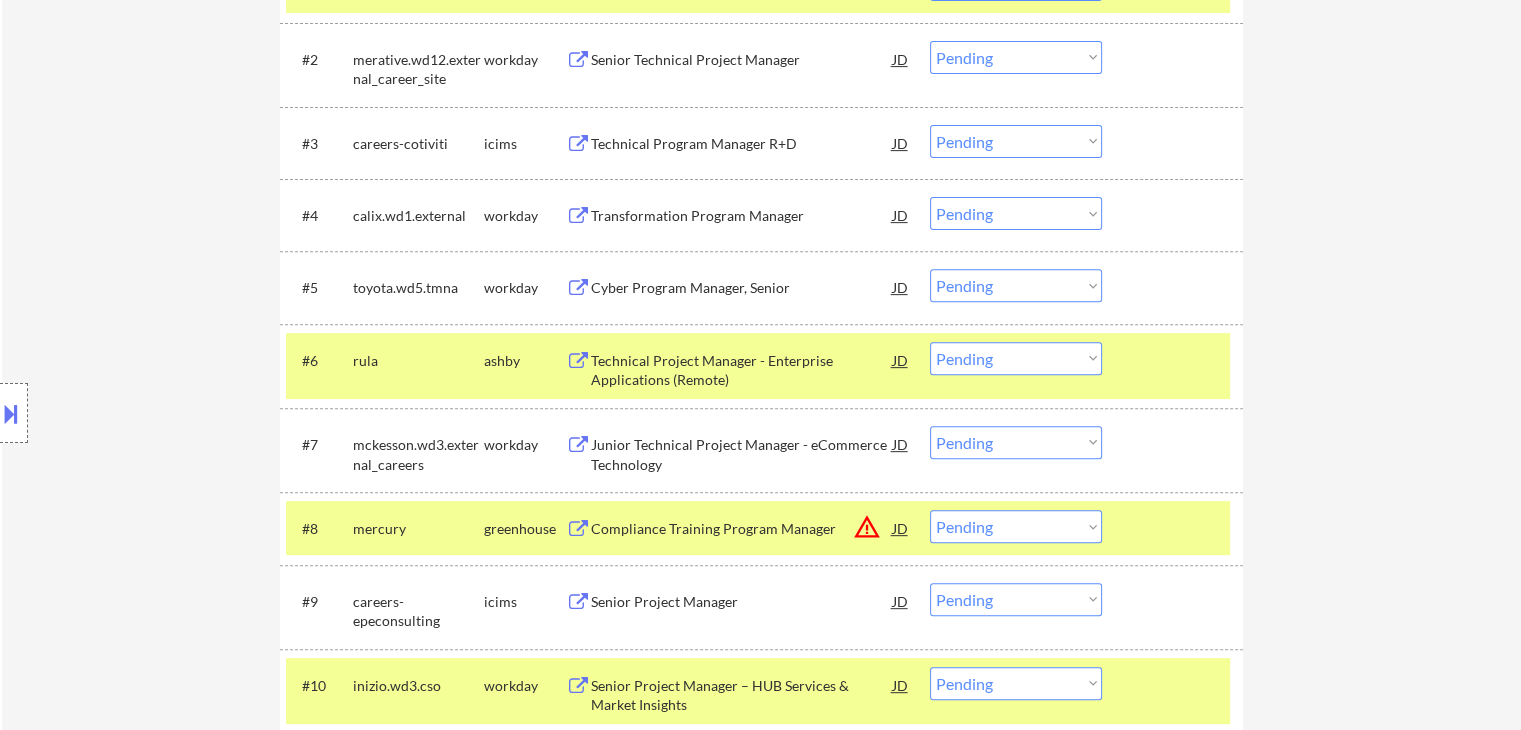 scroll, scrollTop: 629, scrollLeft: 0, axis: vertical 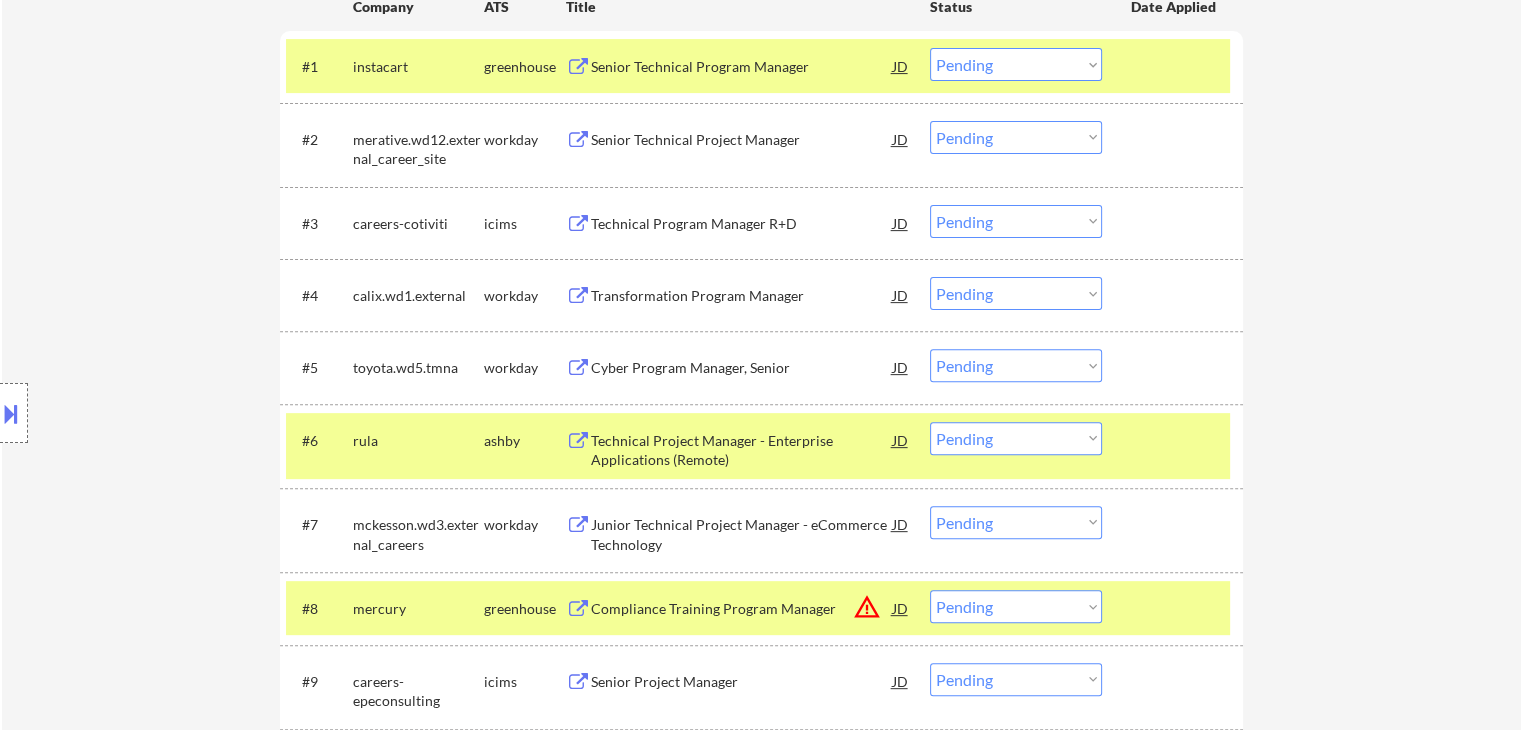 click on "Choose an option... Pending Applied Excluded (Questions) Excluded (Expired) Excluded (Location) Excluded (Bad Match) Excluded (Blocklist) Excluded (Salary) Excluded (Other)" at bounding box center (1016, 438) 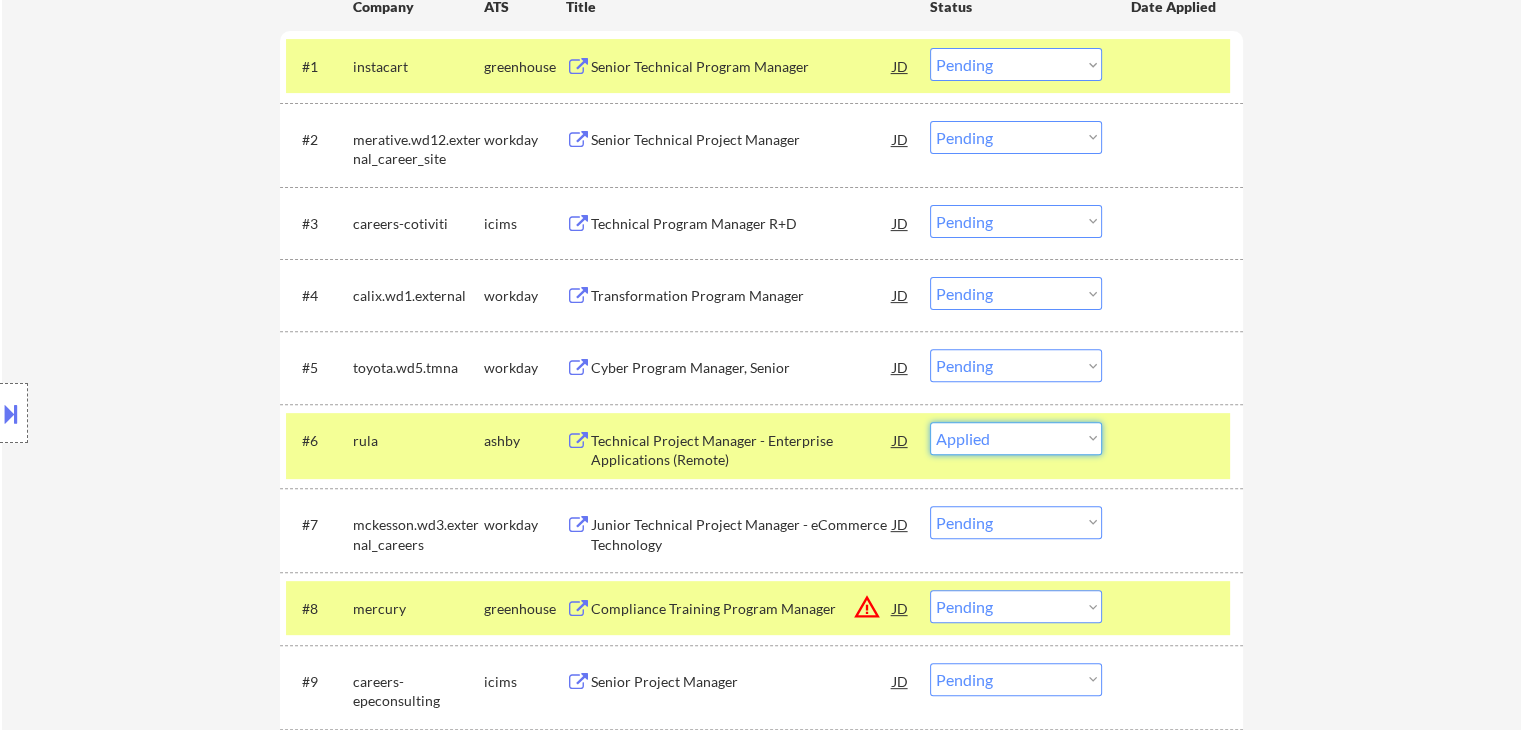 click on "Choose an option... Pending Applied Excluded (Questions) Excluded (Expired) Excluded (Location) Excluded (Bad Match) Excluded (Blocklist) Excluded (Salary) Excluded (Other)" at bounding box center (1016, 438) 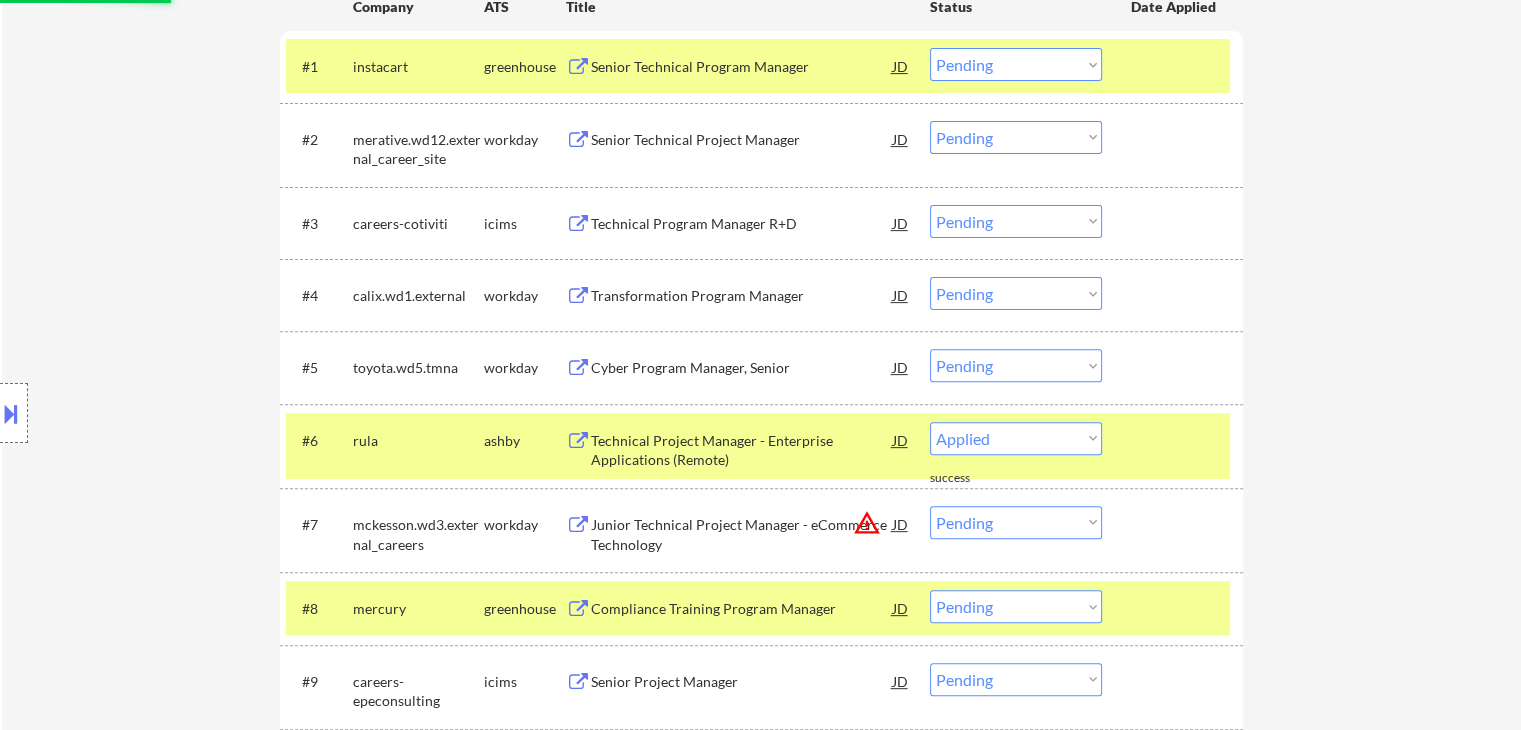 select on ""pending"" 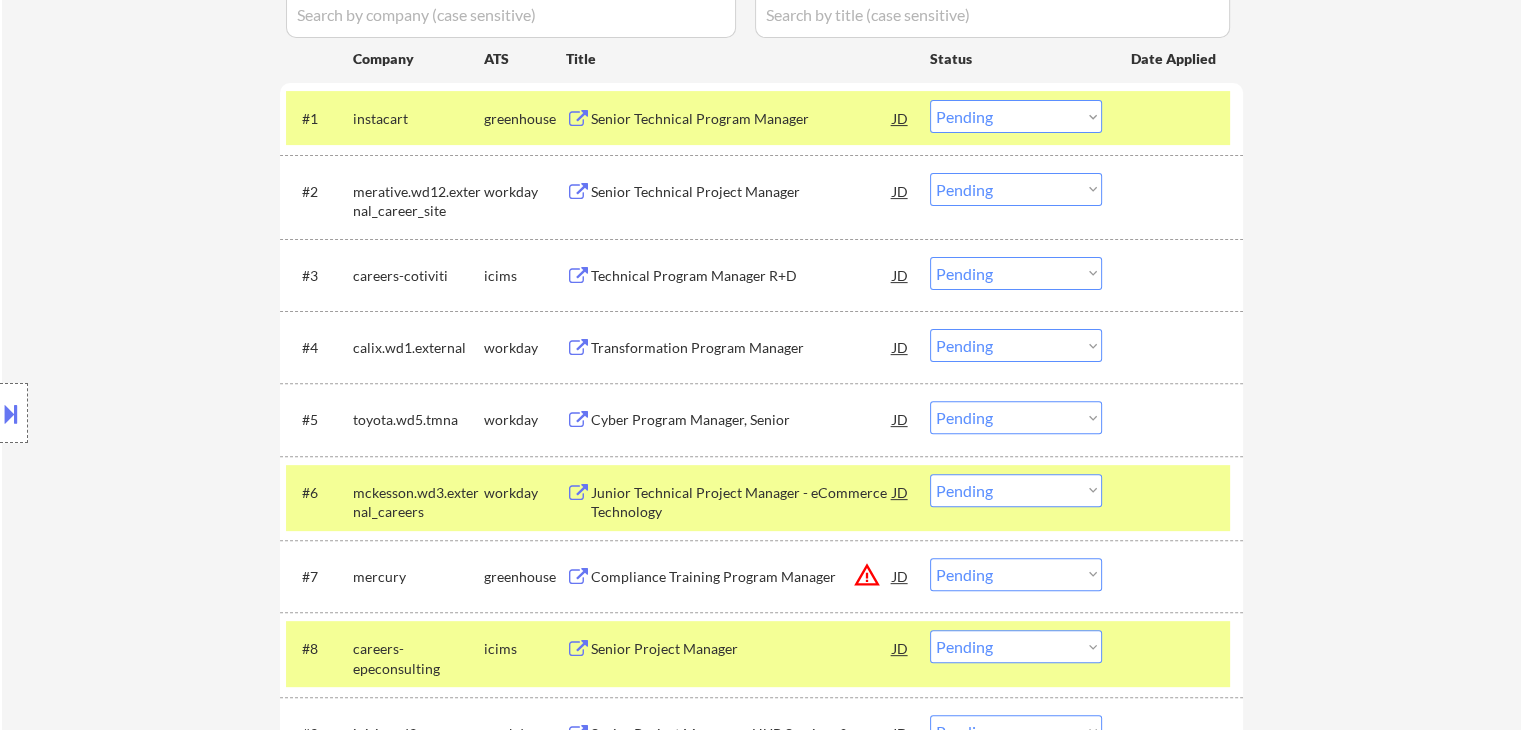 scroll, scrollTop: 529, scrollLeft: 0, axis: vertical 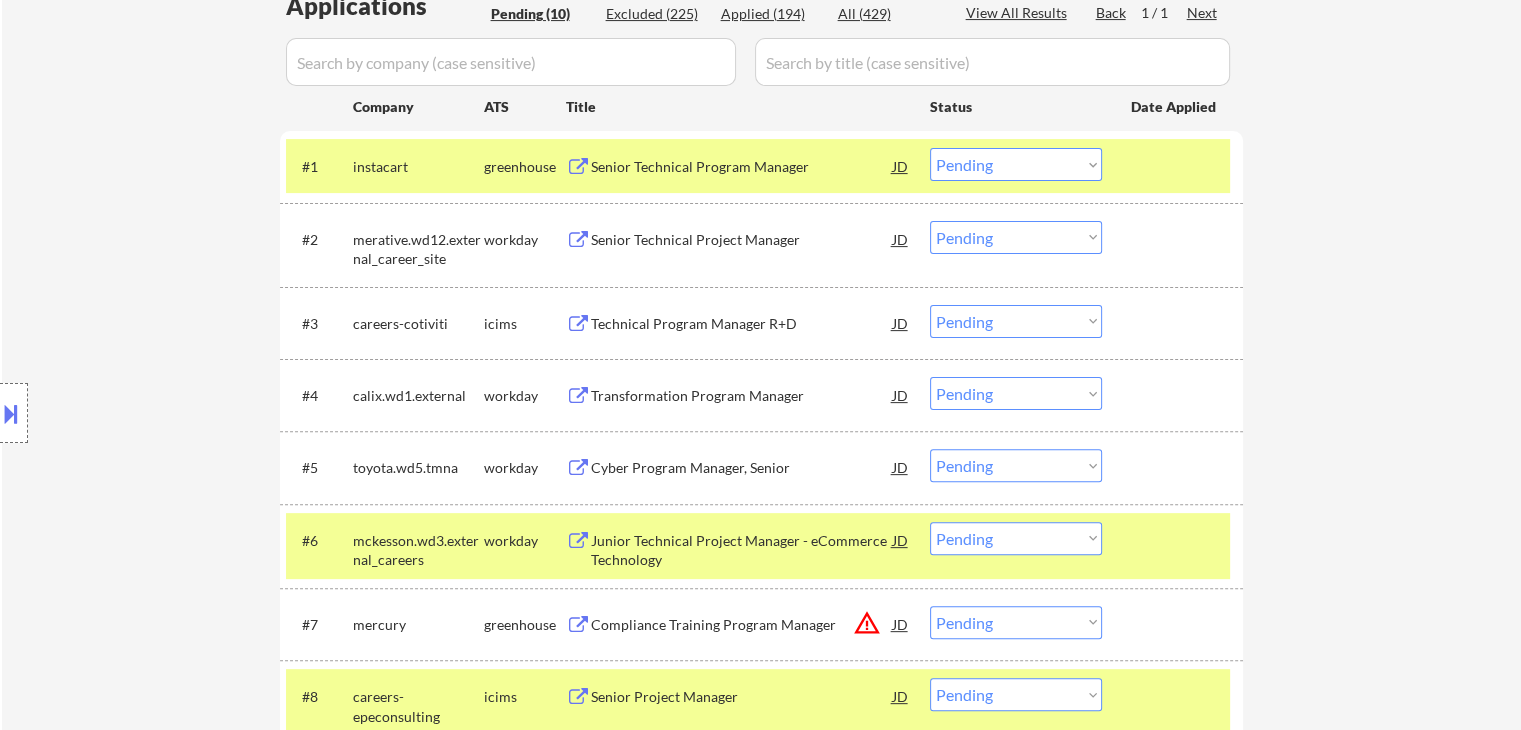click on "Choose an option... Pending Applied Excluded (Questions) Excluded (Expired) Excluded (Location) Excluded (Bad Match) Excluded (Blocklist) Excluded (Salary) Excluded (Other)" at bounding box center [1016, 164] 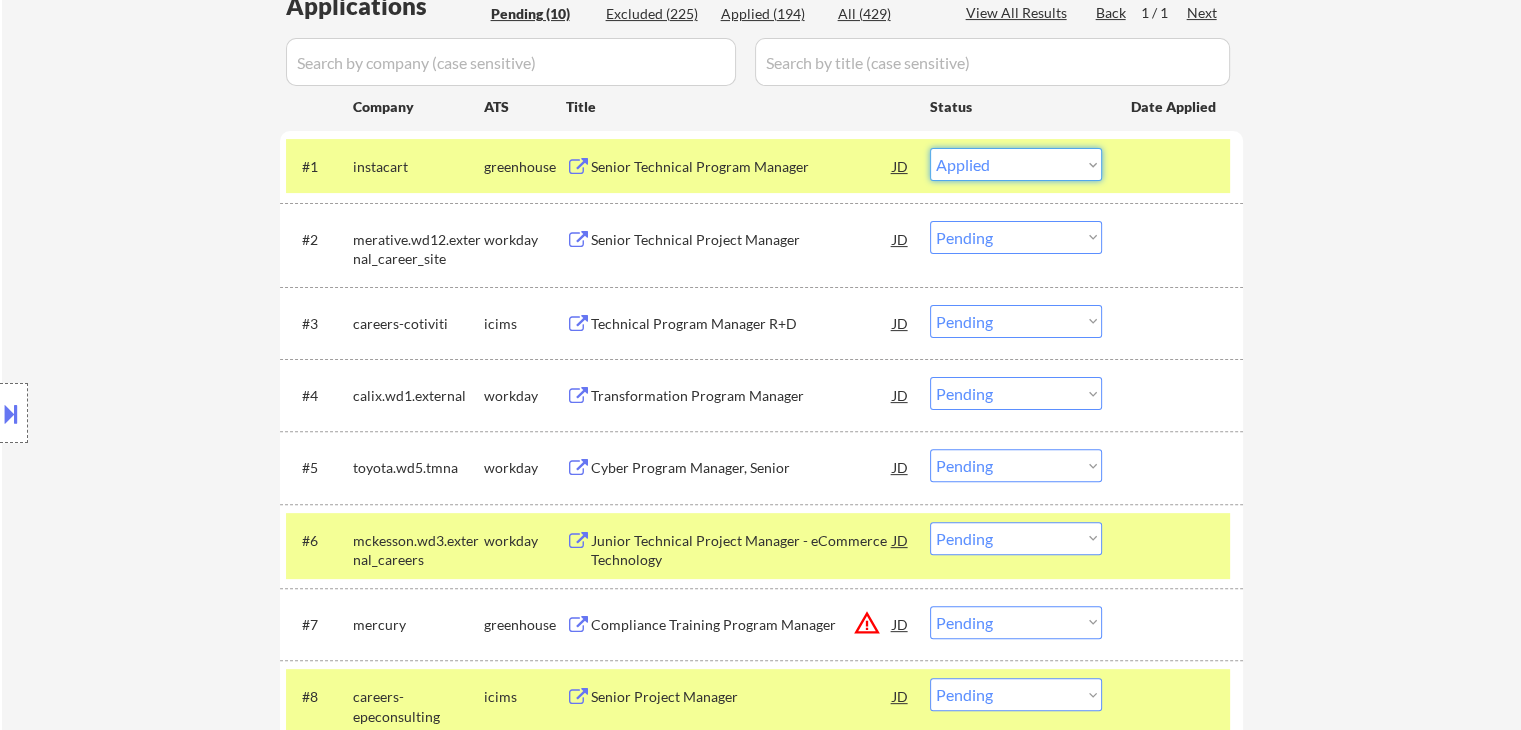 click on "Choose an option... Pending Applied Excluded (Questions) Excluded (Expired) Excluded (Location) Excluded (Bad Match) Excluded (Blocklist) Excluded (Salary) Excluded (Other)" at bounding box center [1016, 164] 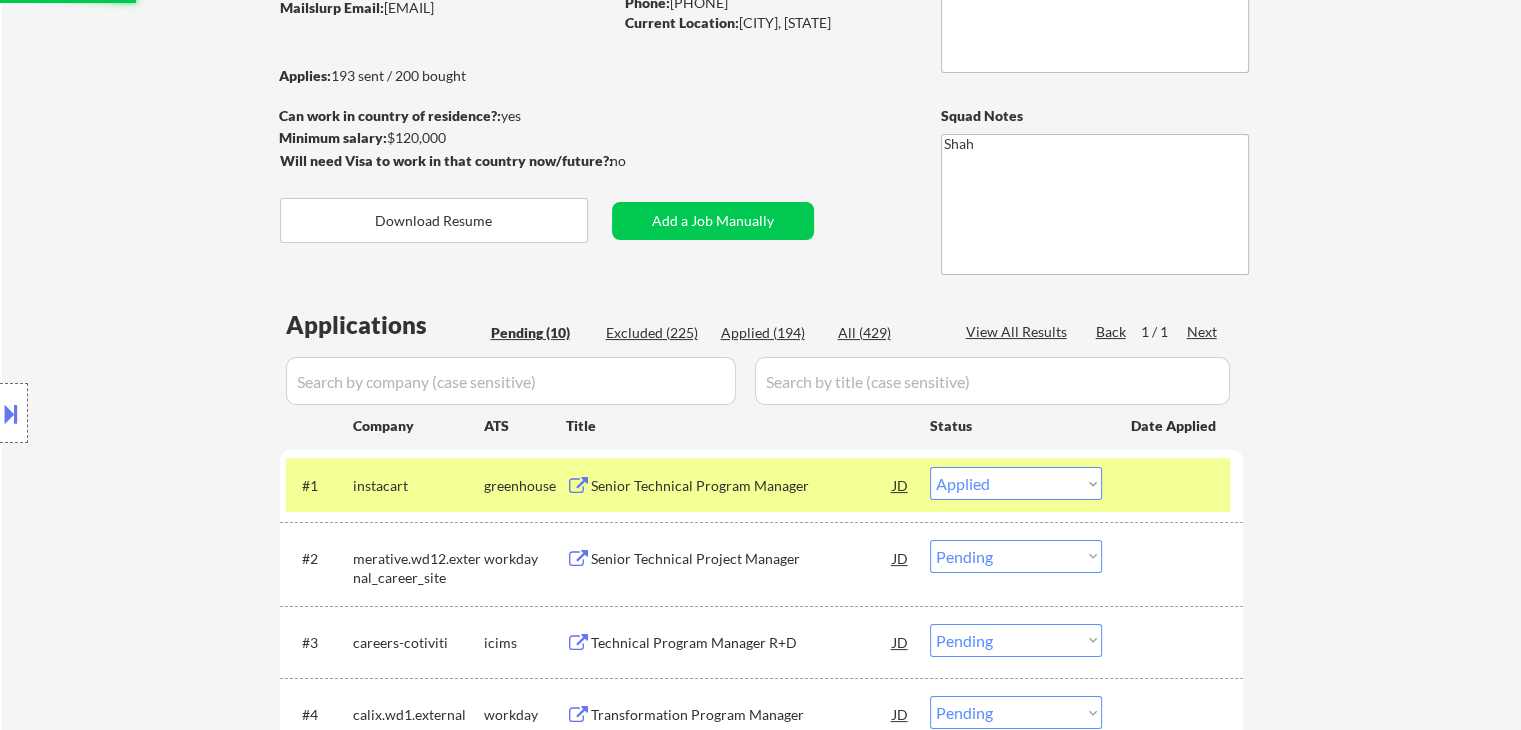 scroll, scrollTop: 29, scrollLeft: 0, axis: vertical 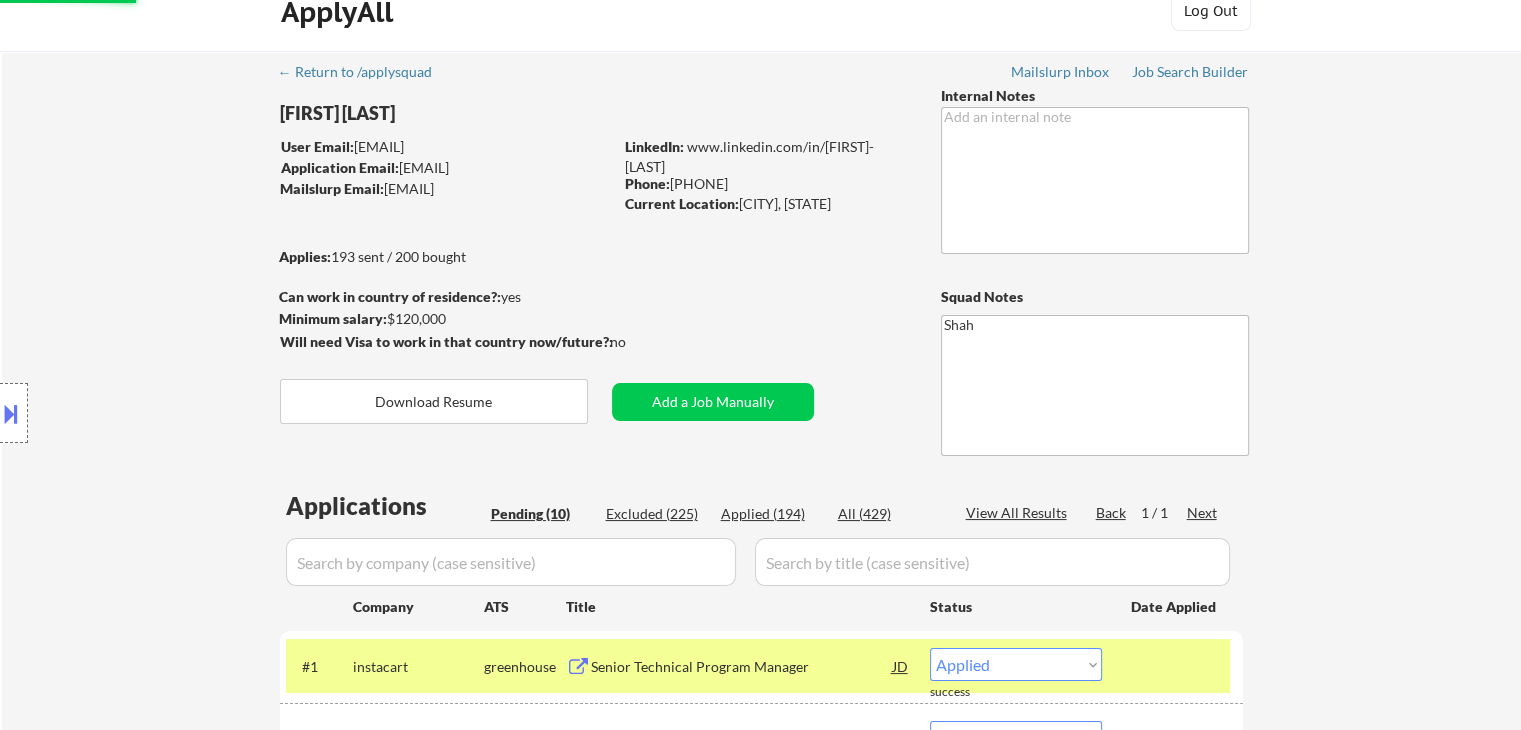 select on ""pending"" 